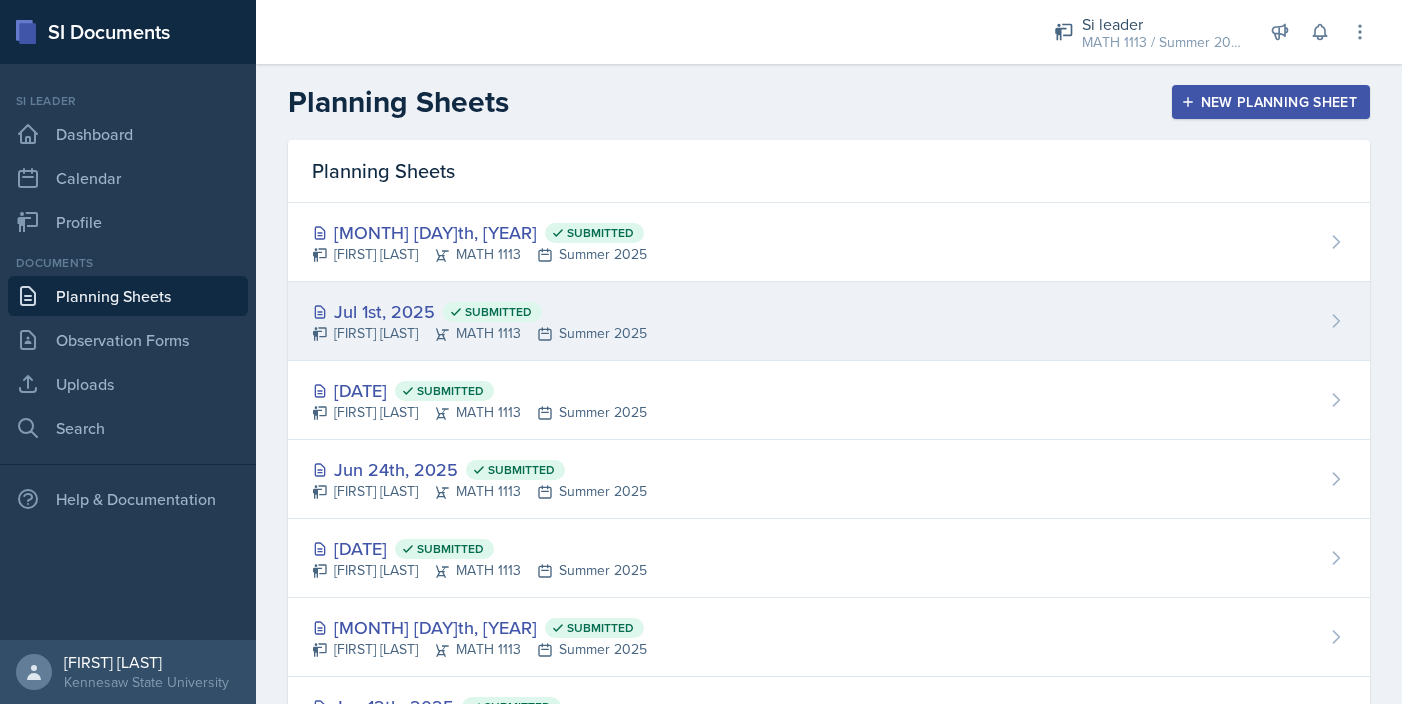 scroll, scrollTop: 0, scrollLeft: 0, axis: both 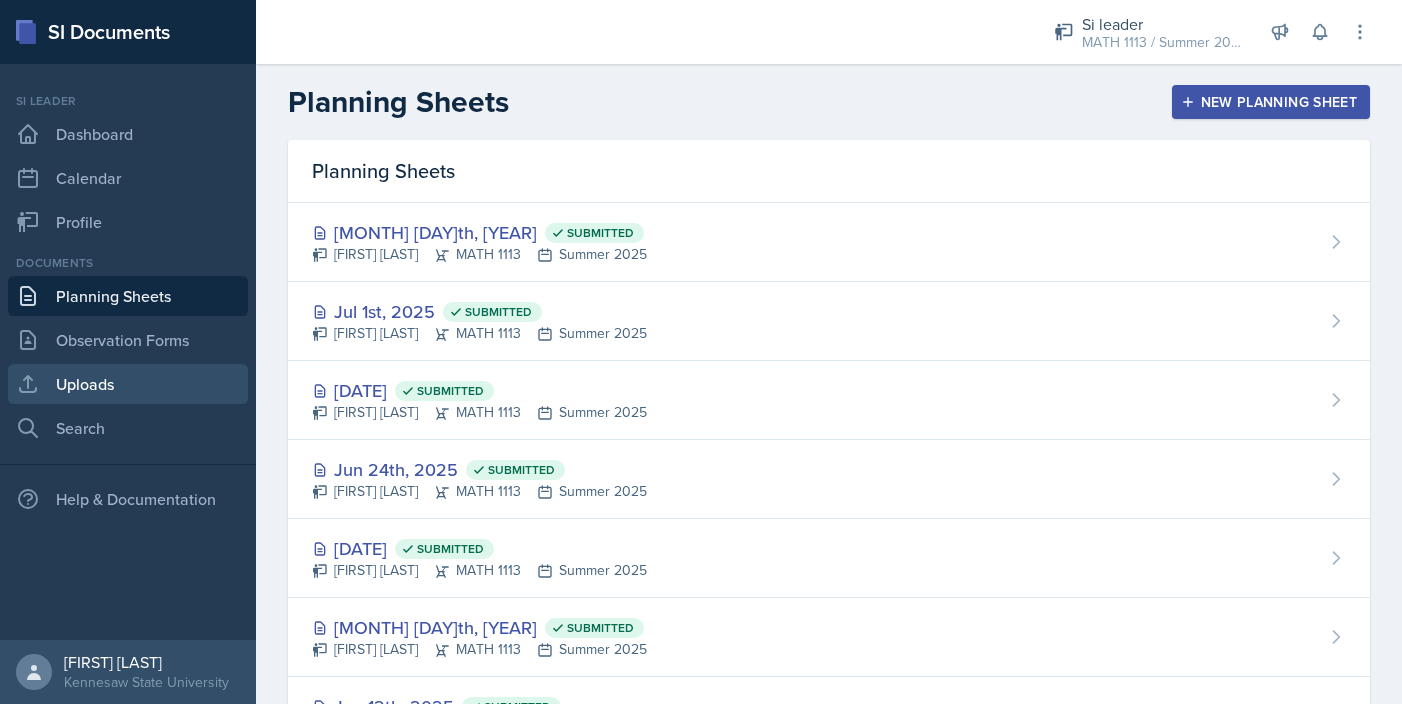 click on "Uploads" at bounding box center [128, 384] 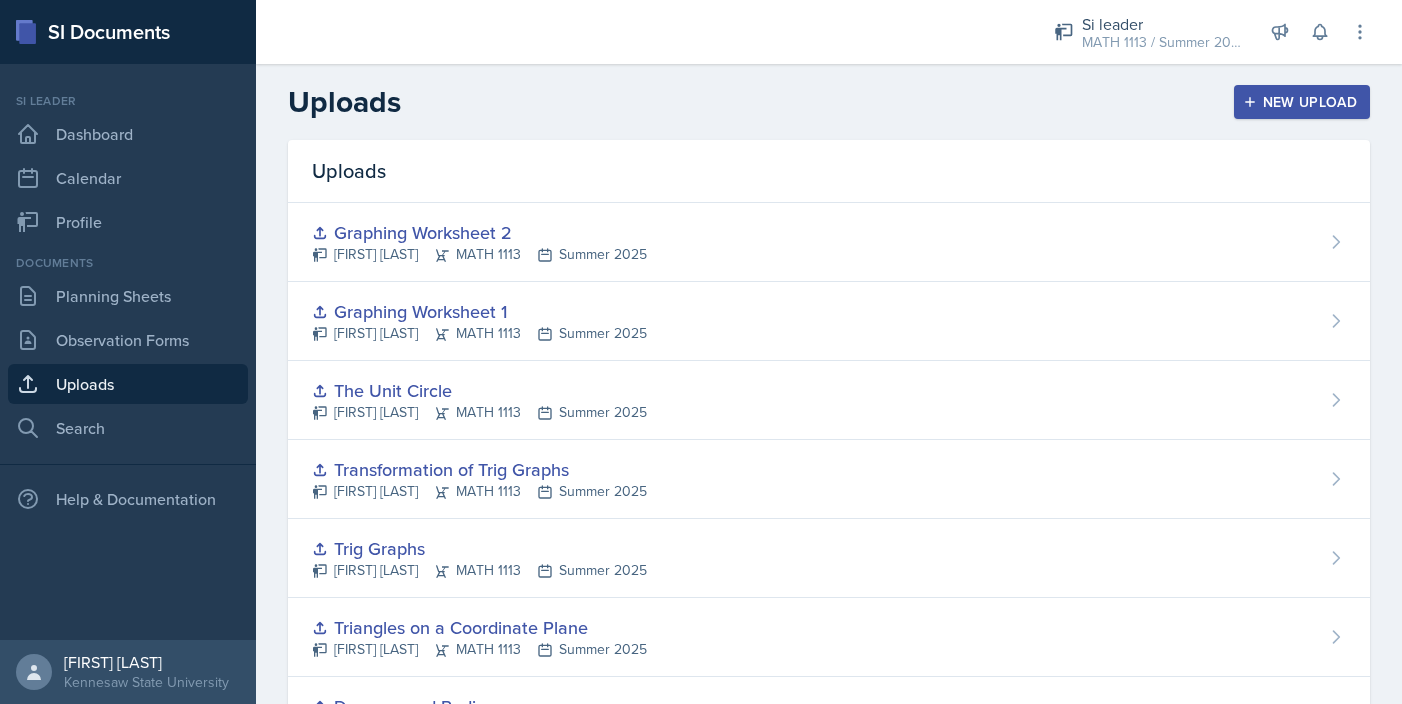 click on "New Upload" at bounding box center [1302, 102] 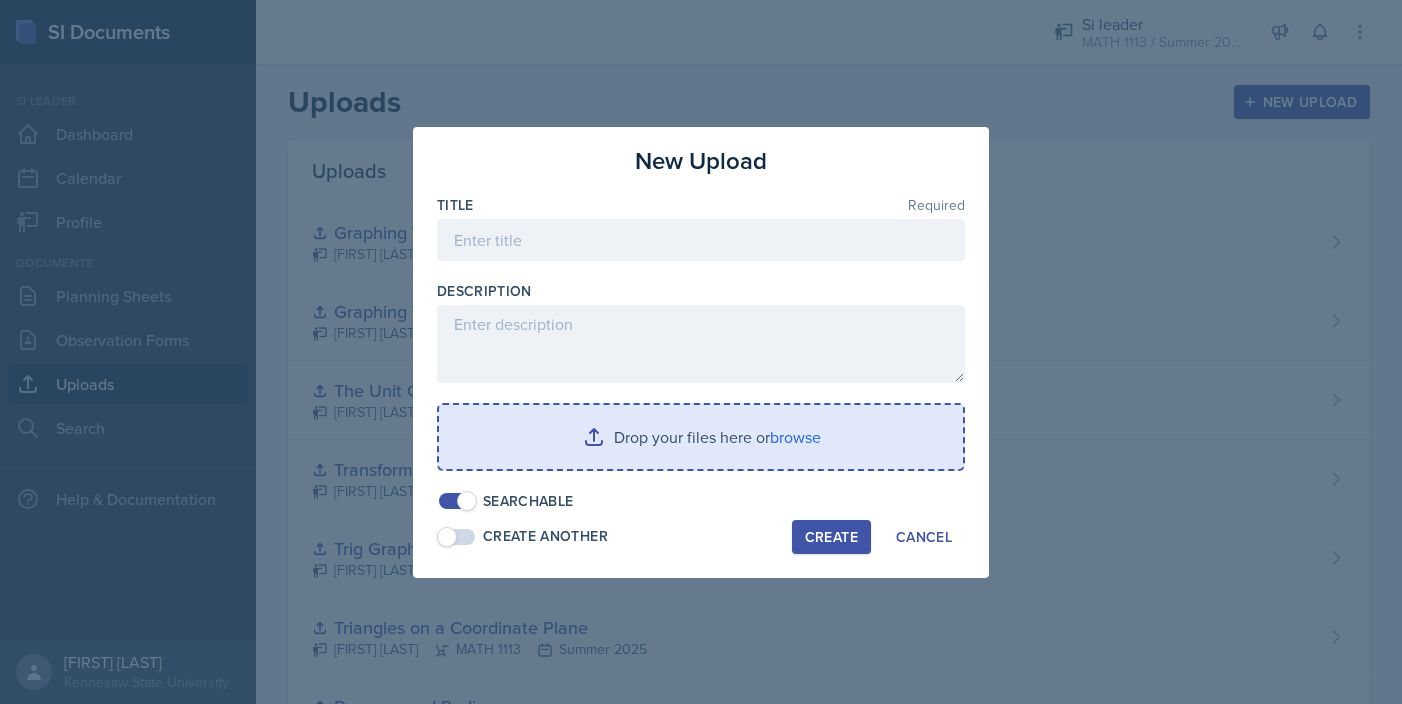 click at bounding box center (701, 437) 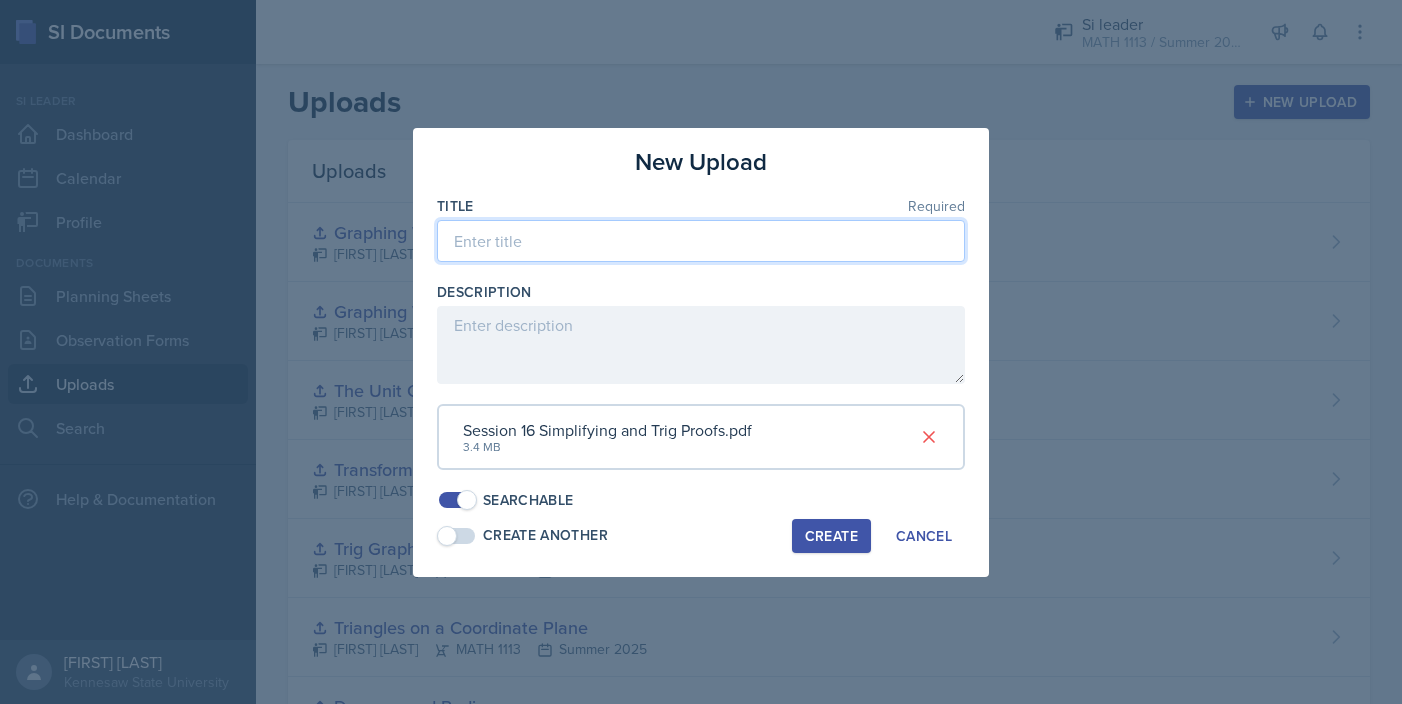 click at bounding box center [701, 241] 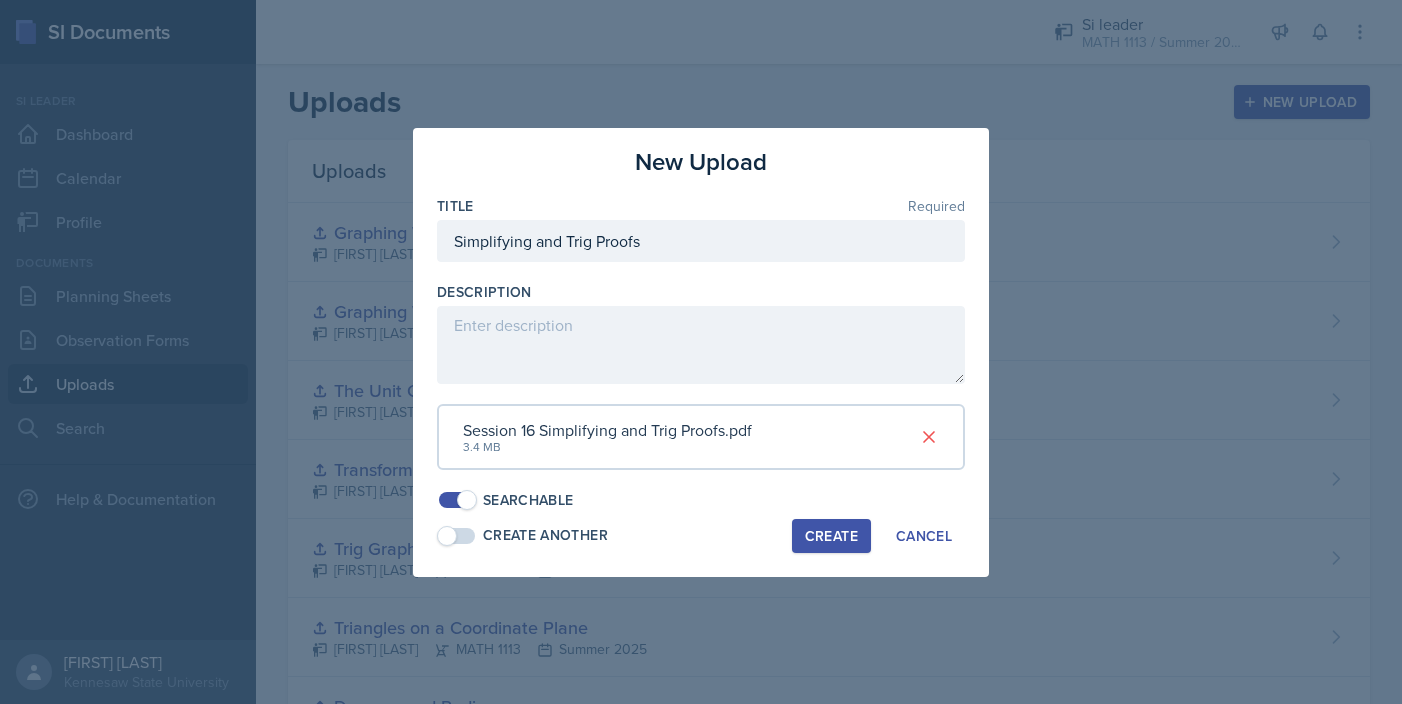 click on "Create" at bounding box center [831, 536] 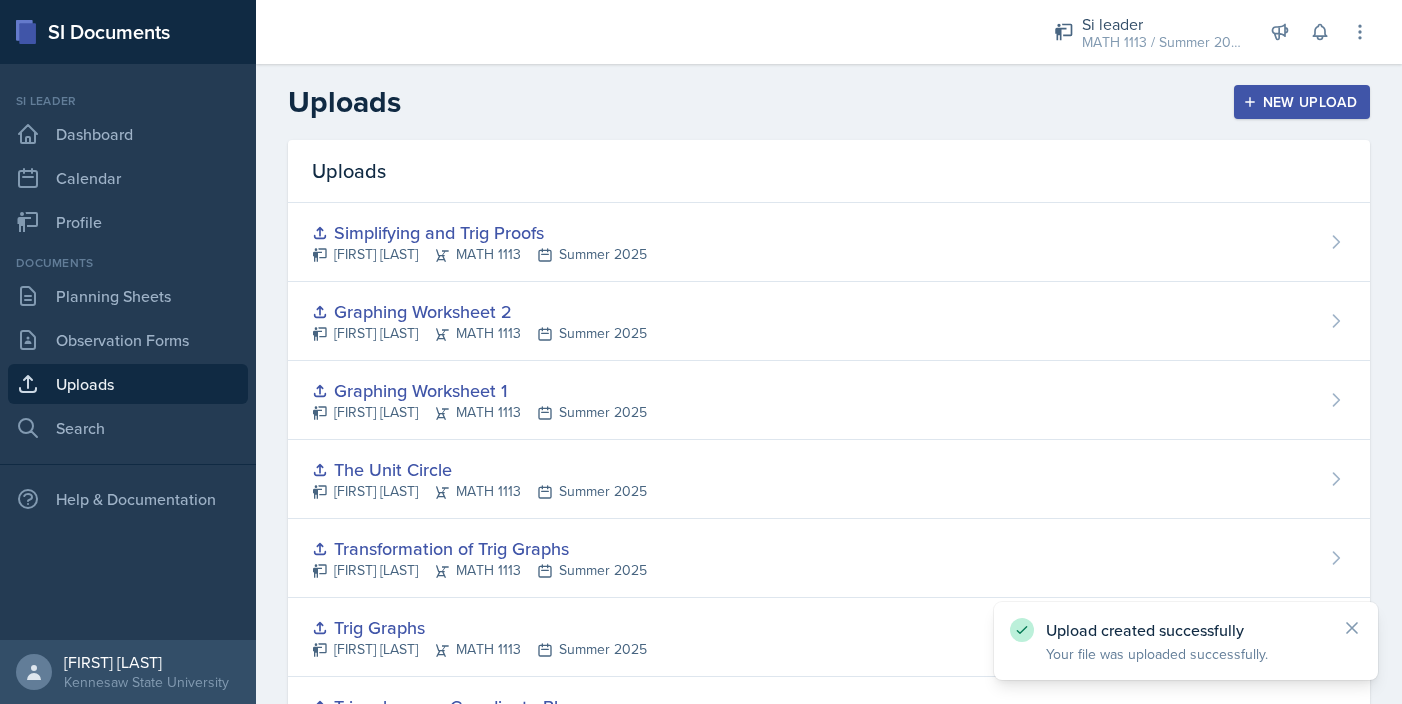 click on "New Upload" at bounding box center (1302, 102) 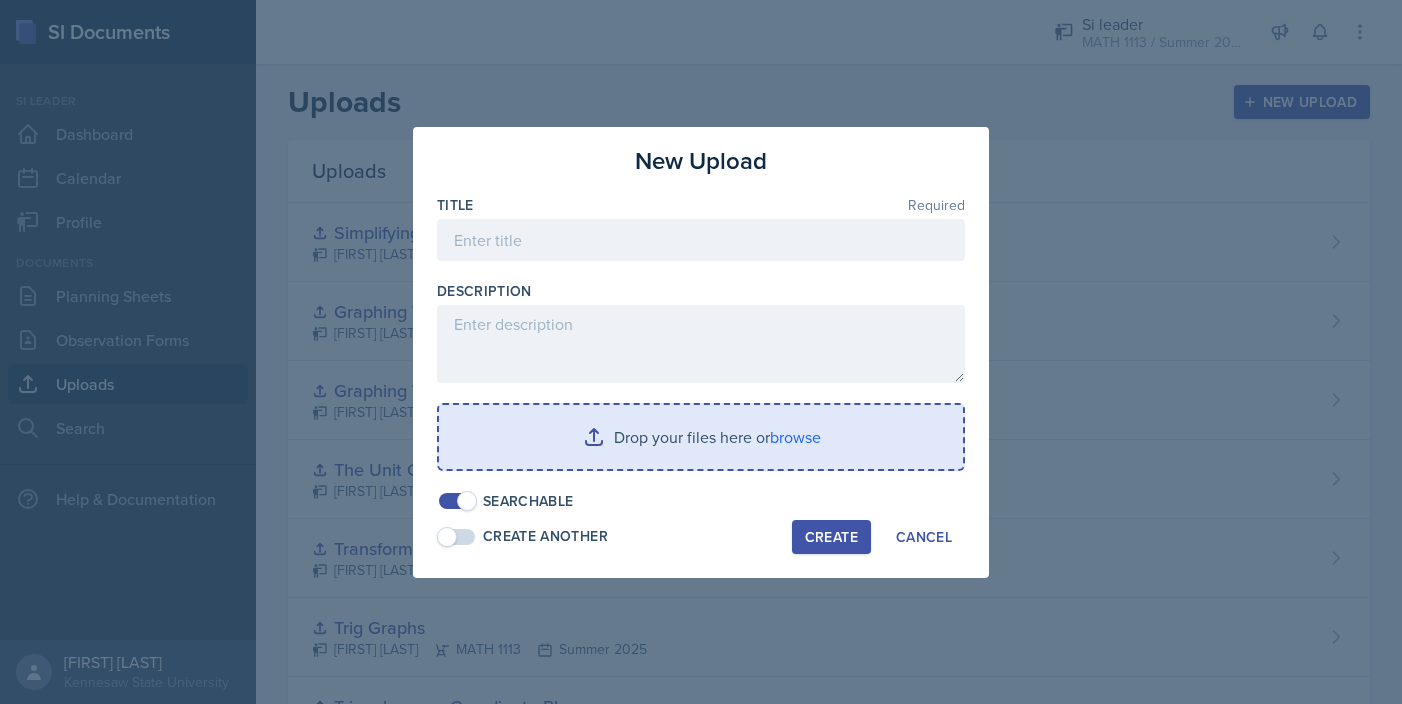click at bounding box center [701, 437] 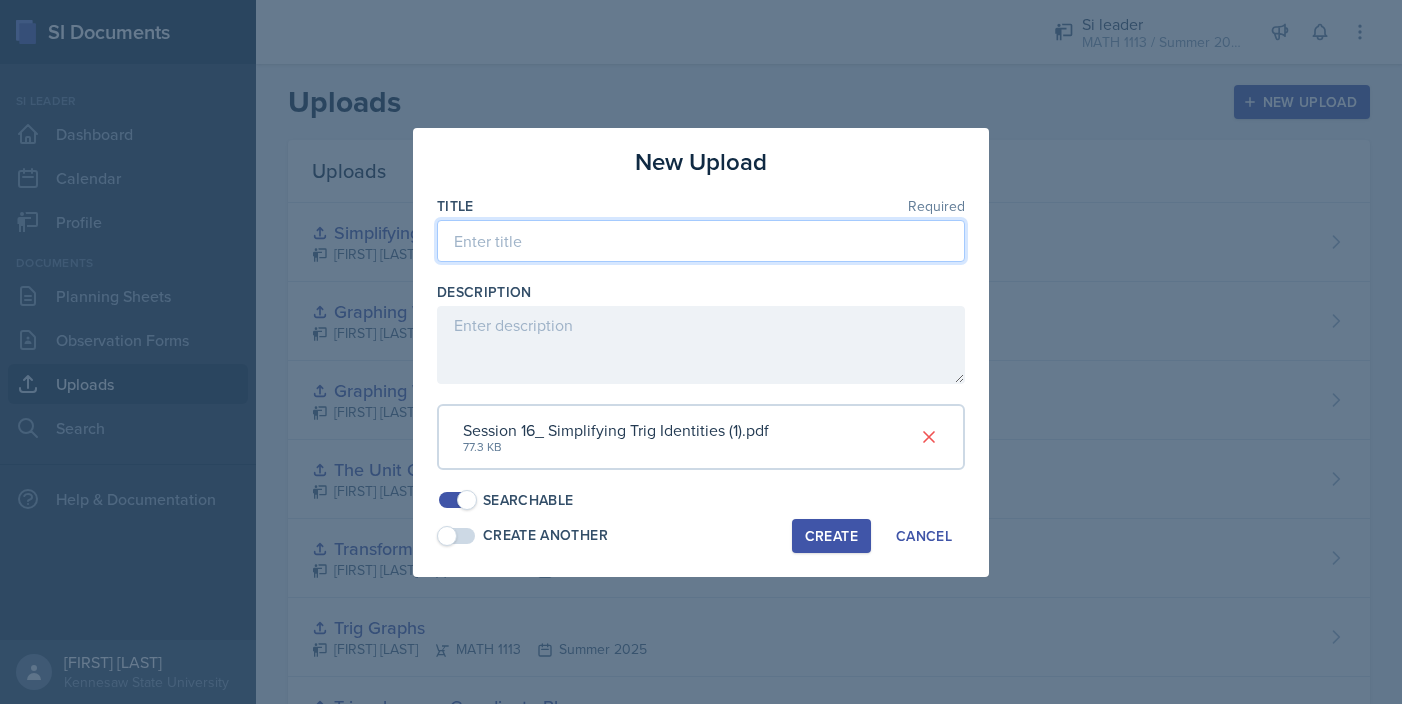 click at bounding box center (701, 241) 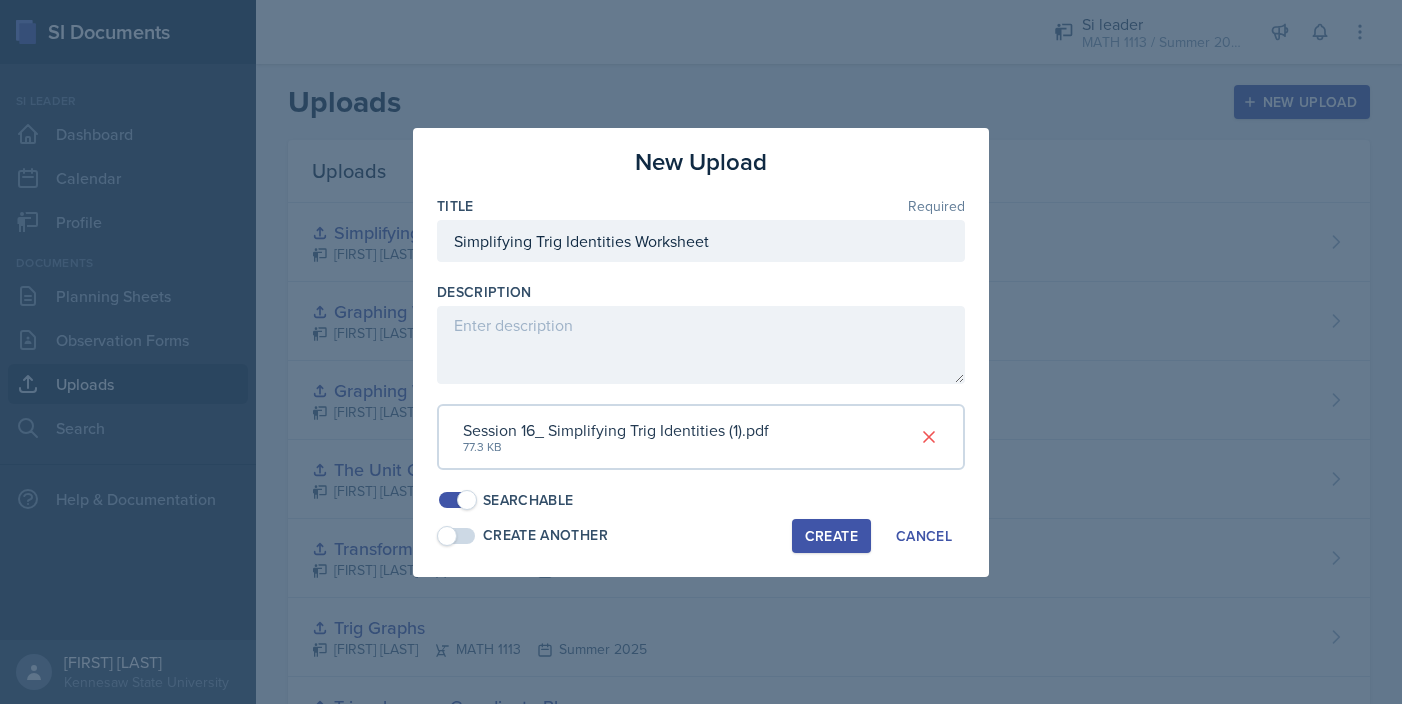 click on "Create" at bounding box center (831, 536) 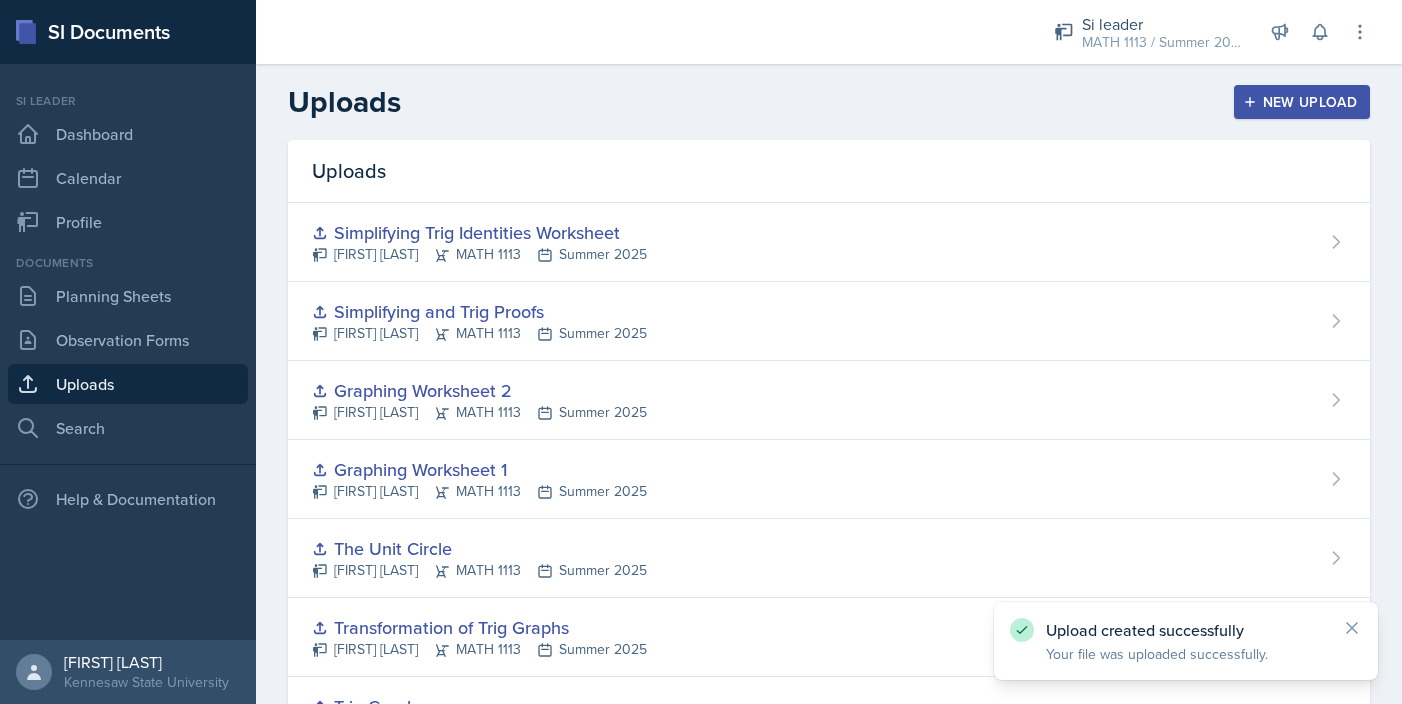 click on "New Upload" at bounding box center [1302, 102] 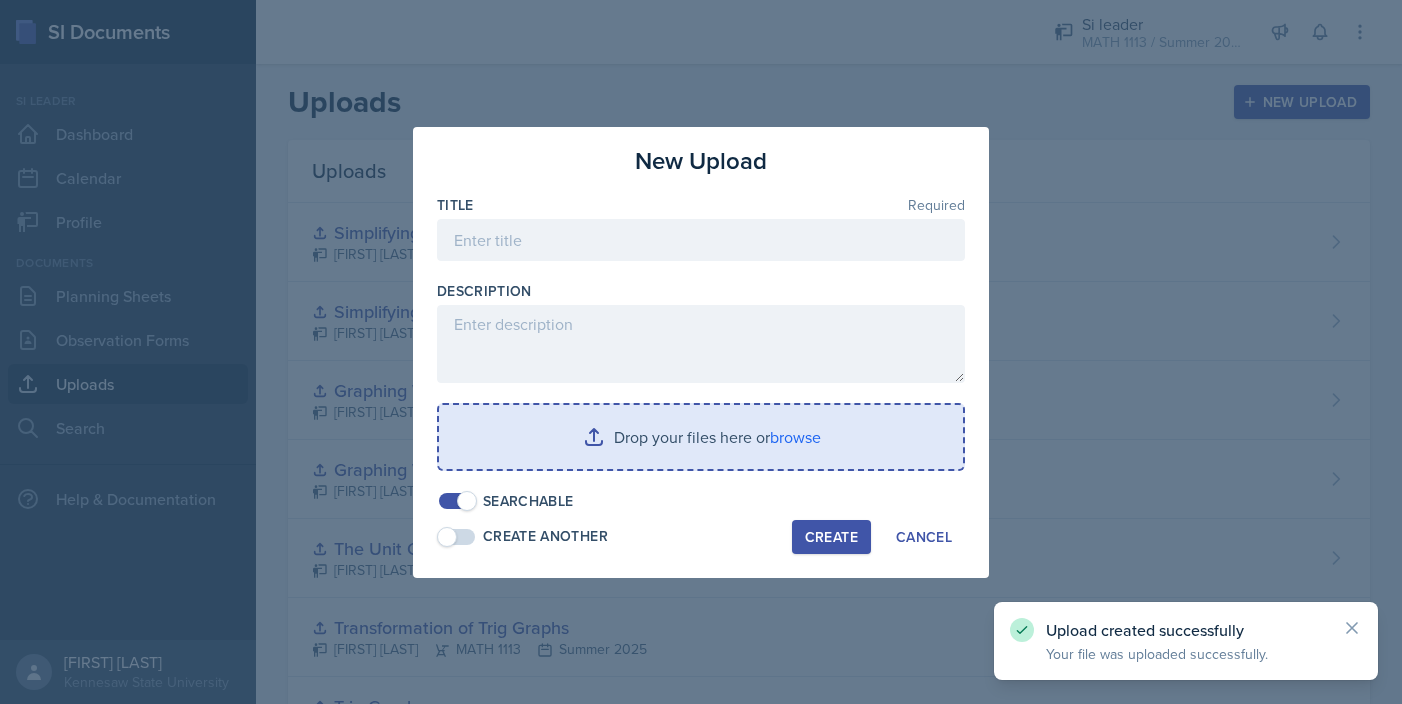 click at bounding box center [701, 437] 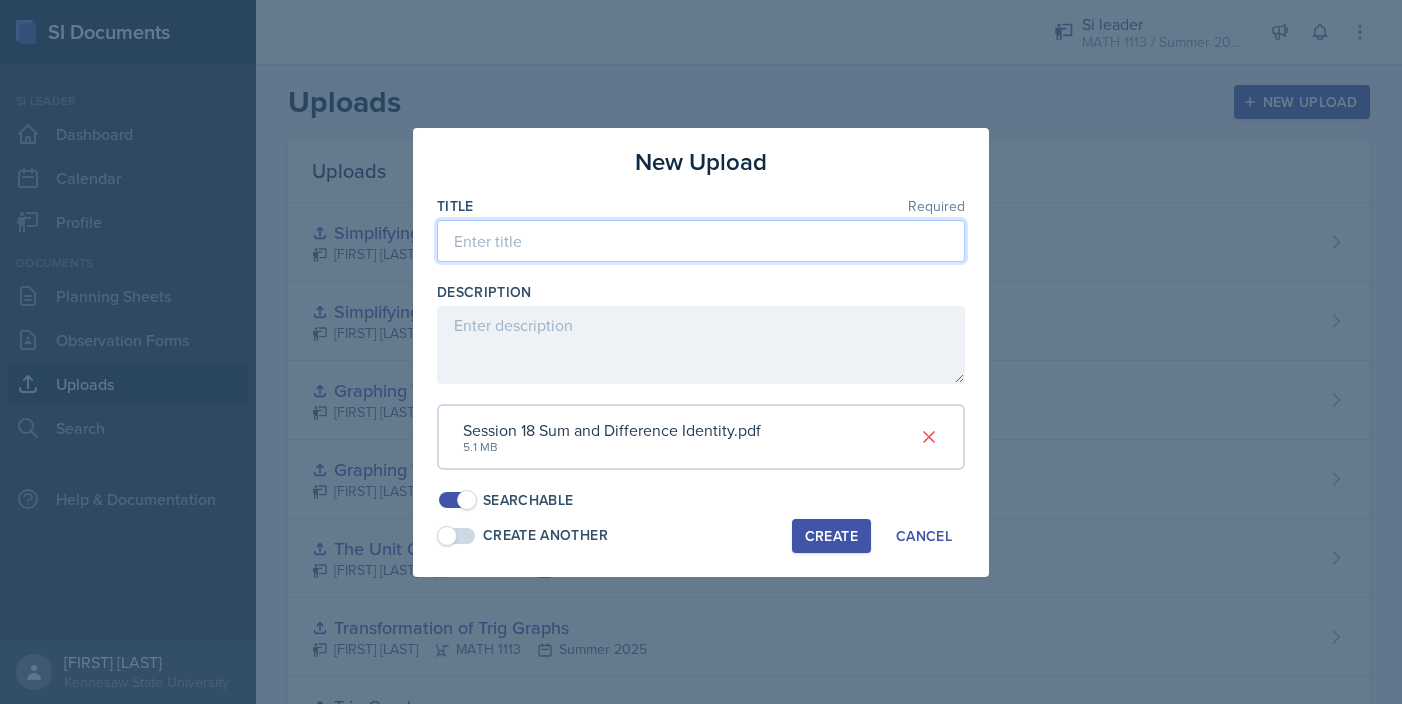 click at bounding box center [701, 241] 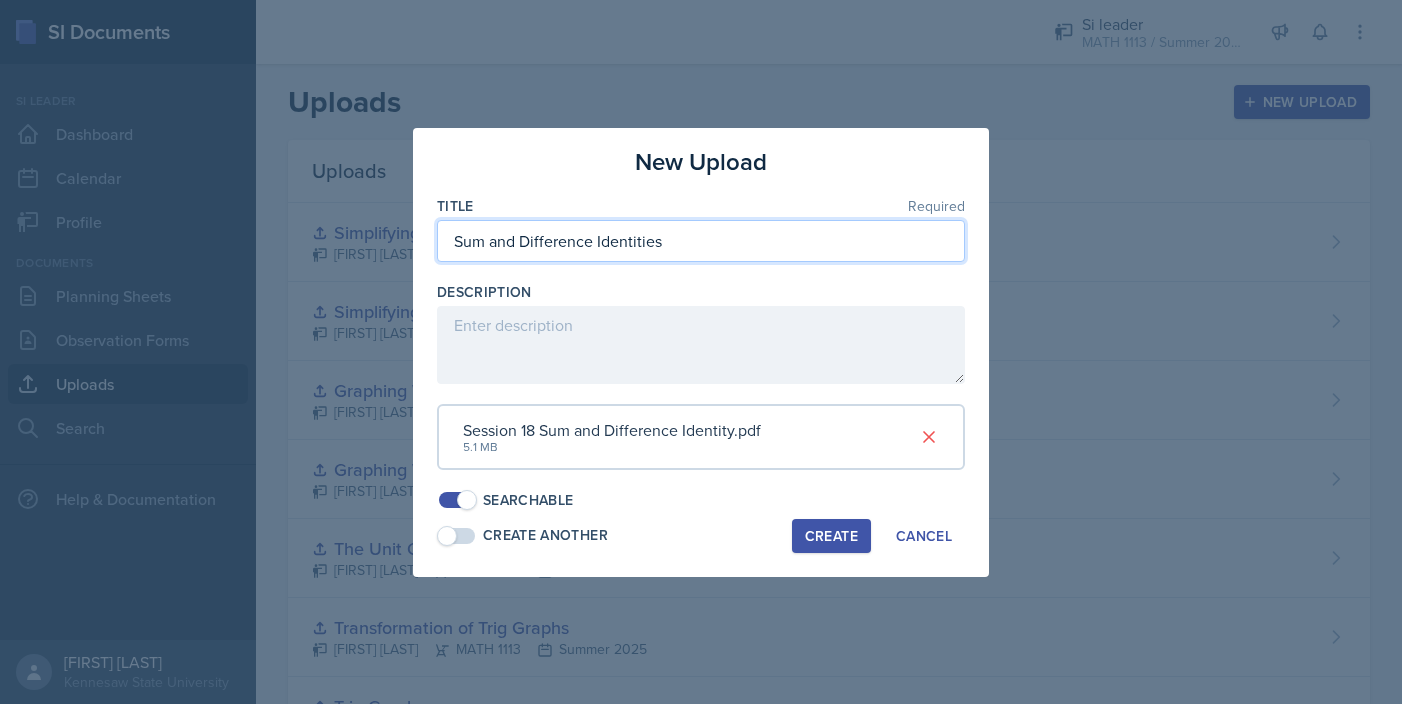 type on "Sum and Difference Identities" 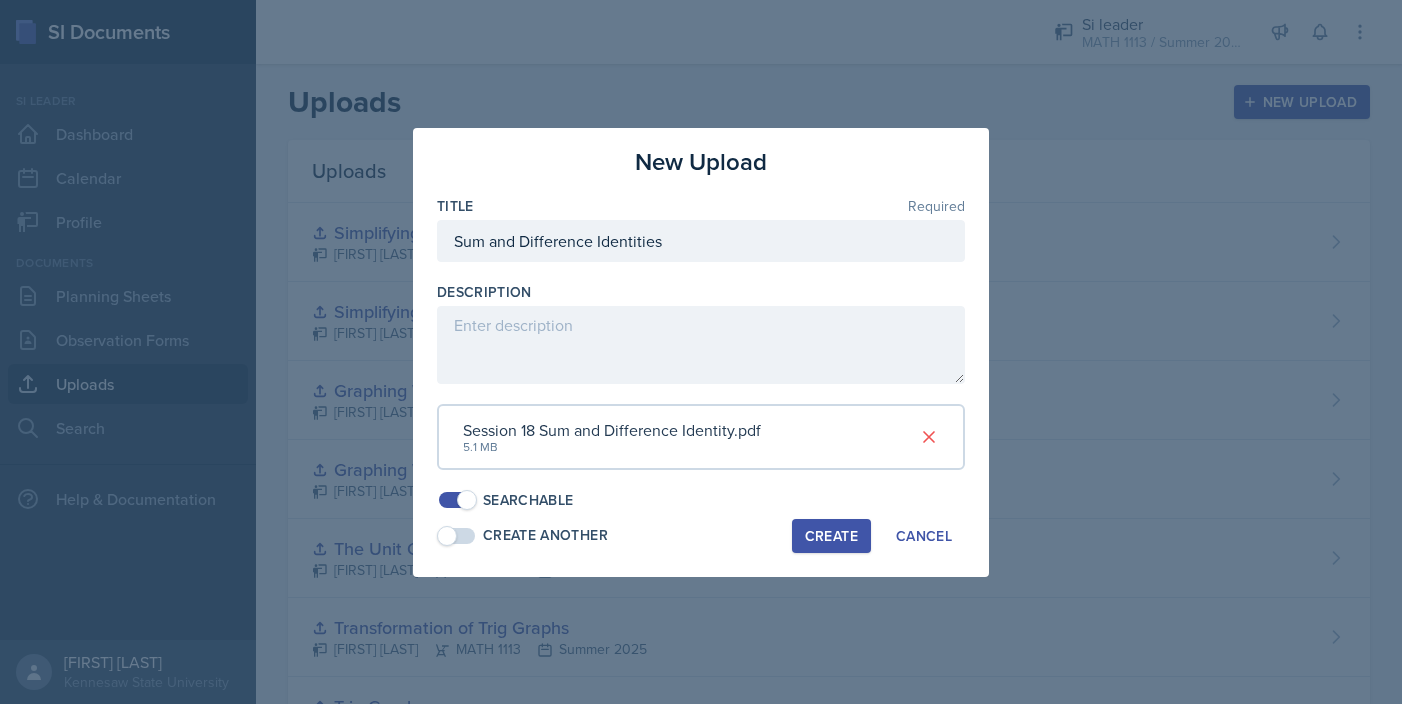 click on "Create" at bounding box center [831, 536] 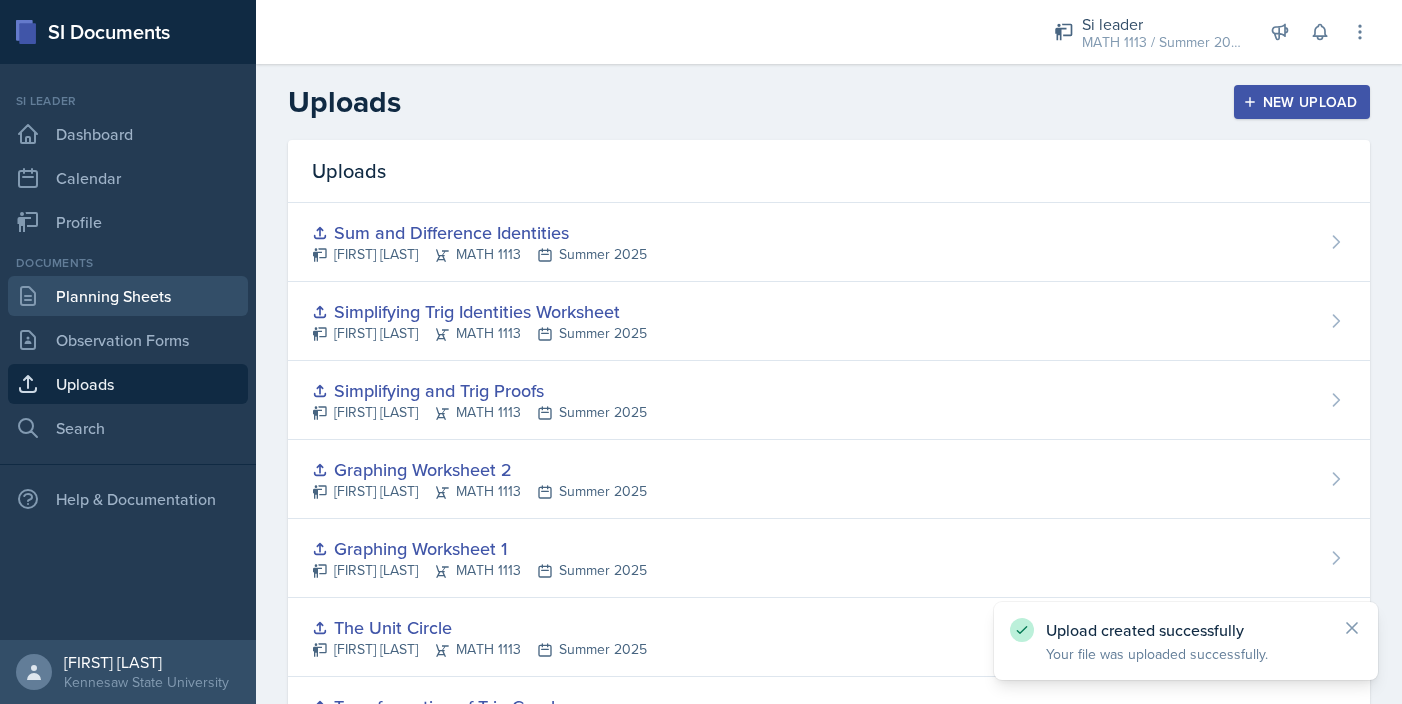 click on "Planning Sheets" at bounding box center (128, 296) 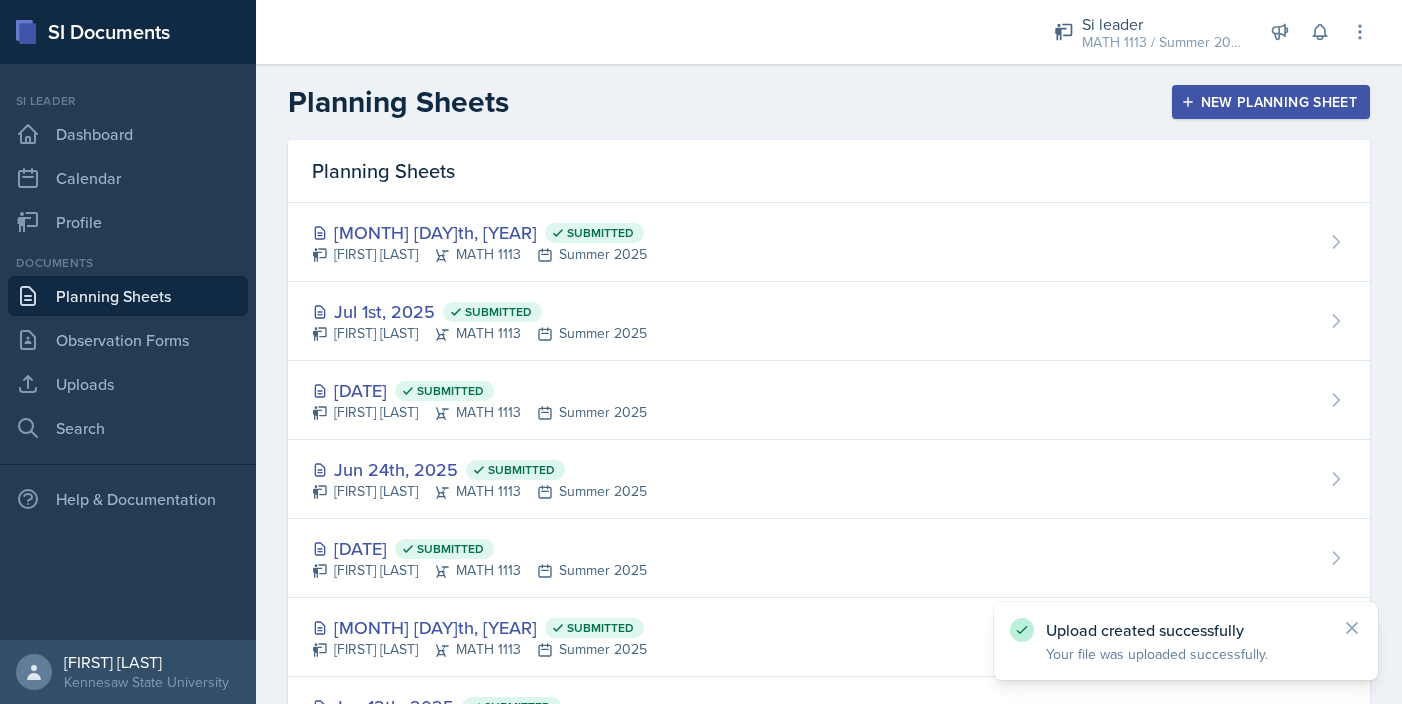 click on "New Planning Sheet" at bounding box center [1271, 102] 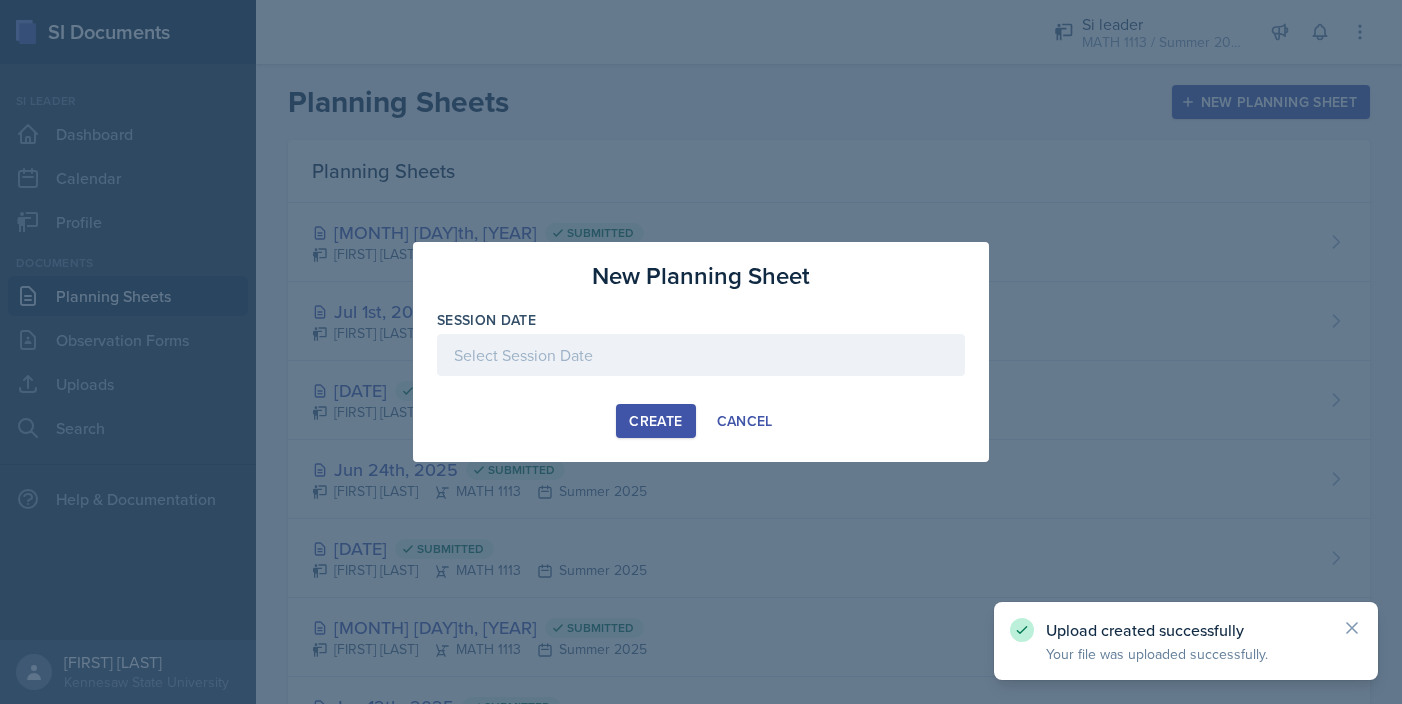 click at bounding box center (701, 355) 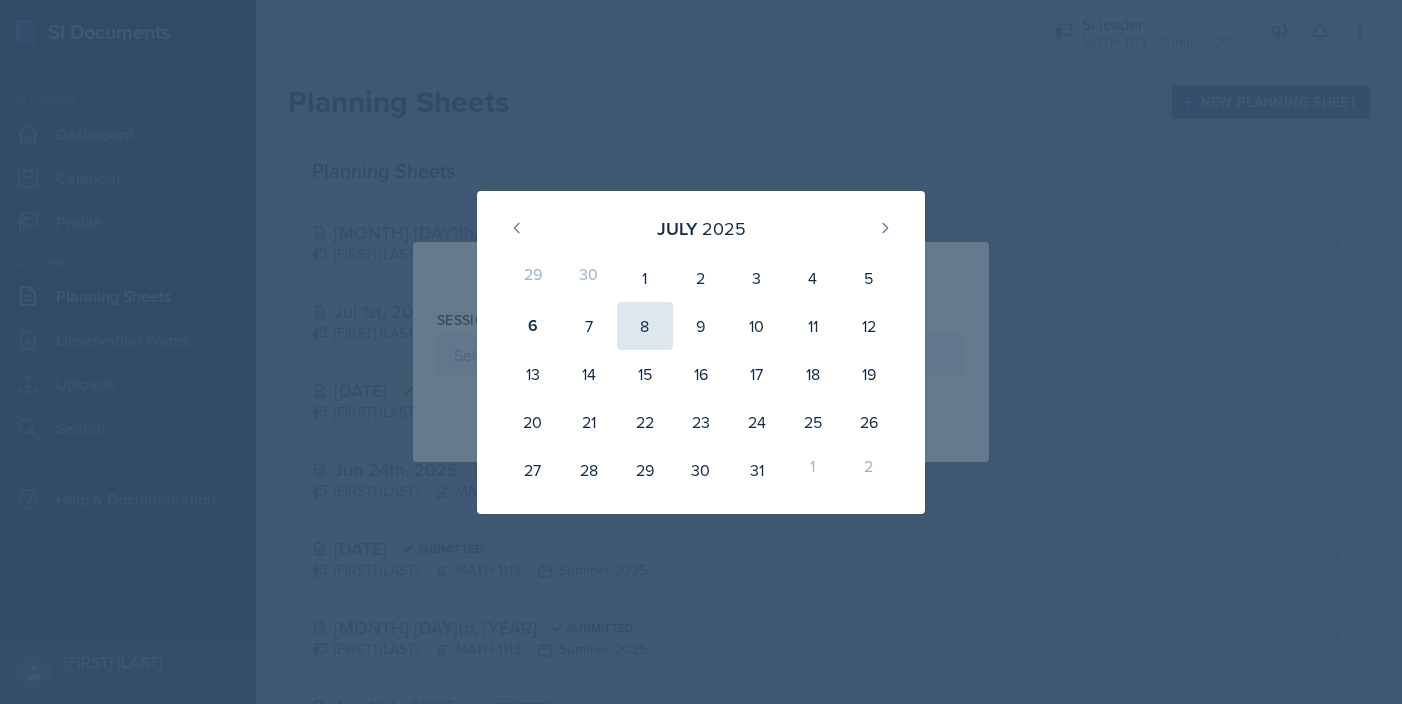 click on "8" at bounding box center [645, 326] 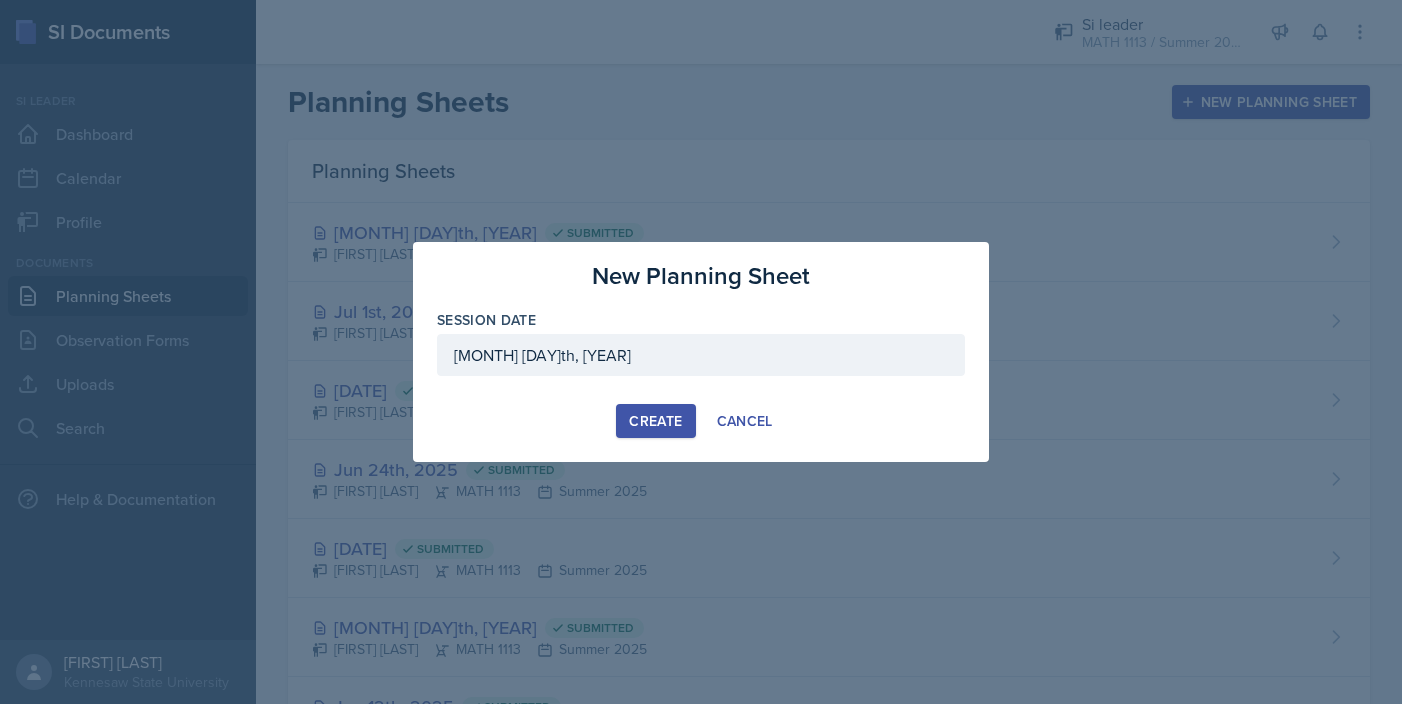 click on "Create" at bounding box center (655, 421) 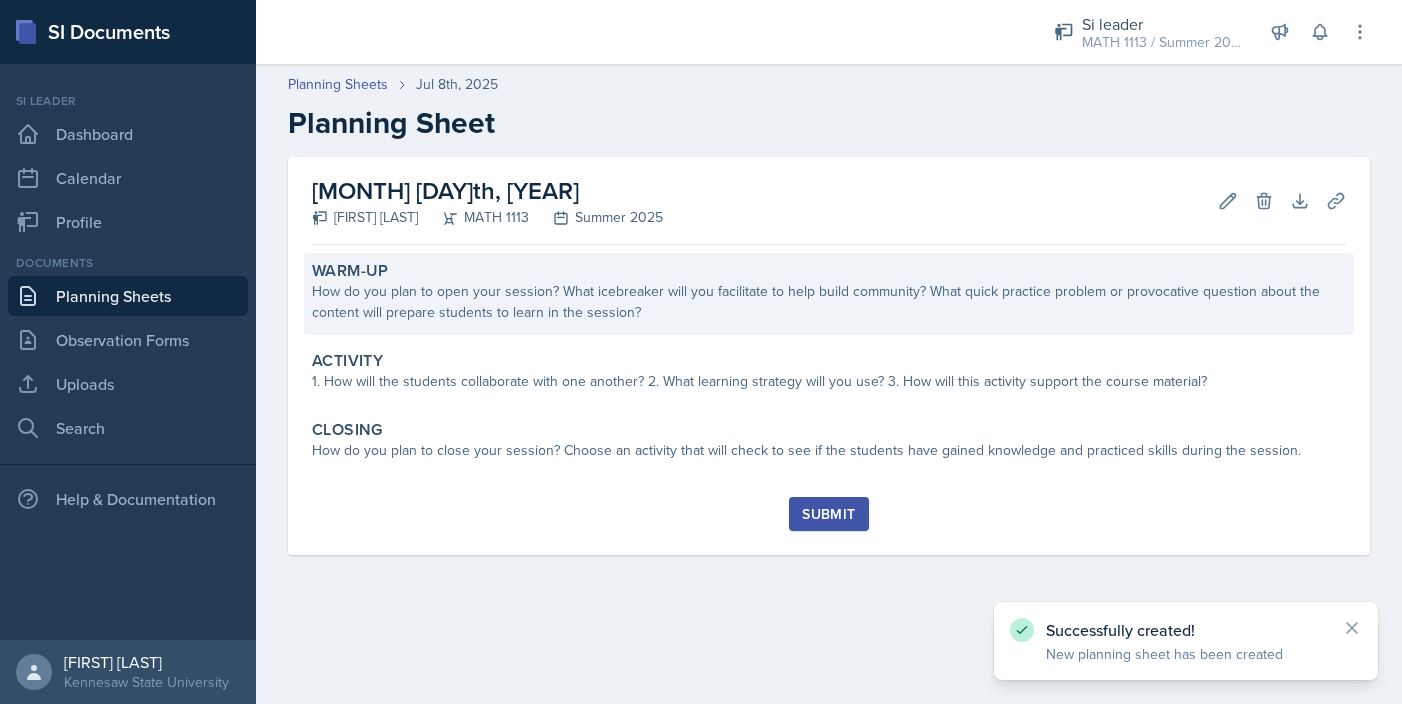 click on "How do you plan to open your session? What icebreaker will you facilitate to help build community? What quick practice problem or provocative question about the content will prepare students to learn in the session?" at bounding box center (829, 302) 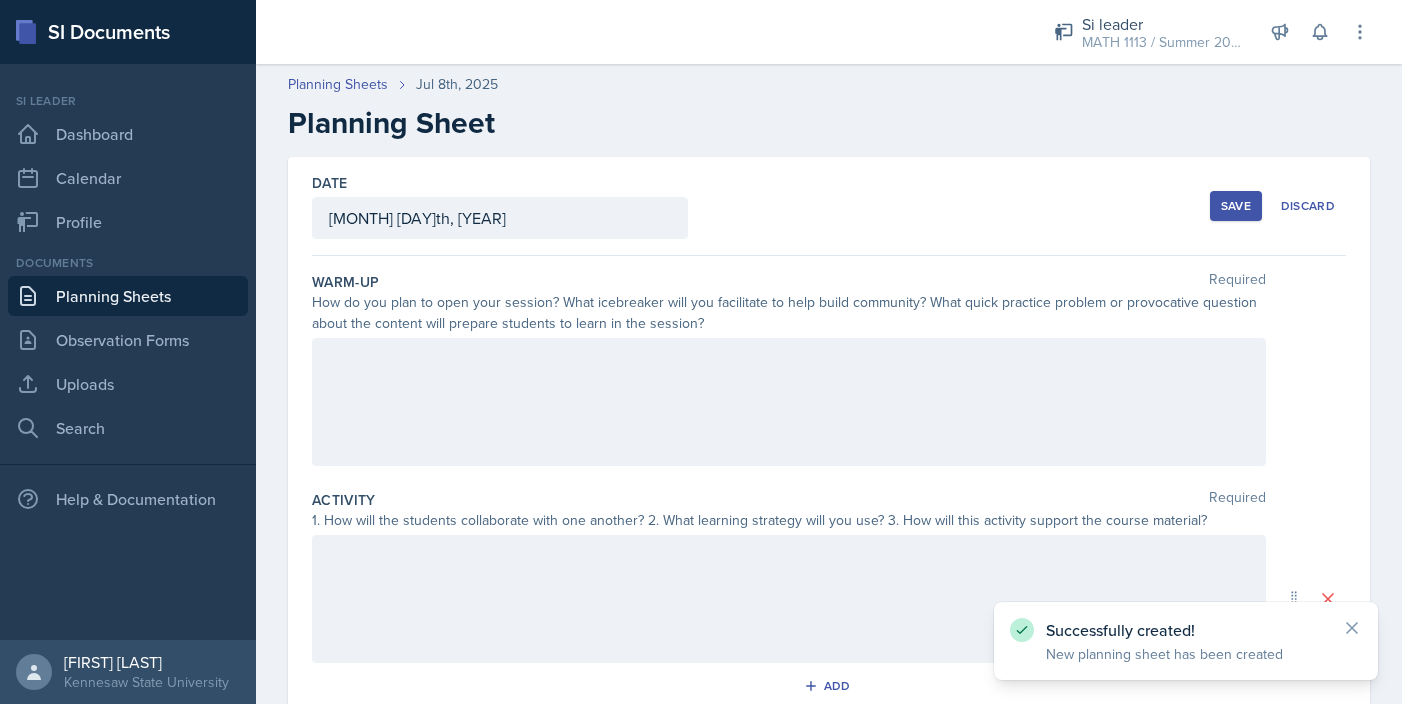 click at bounding box center (789, 402) 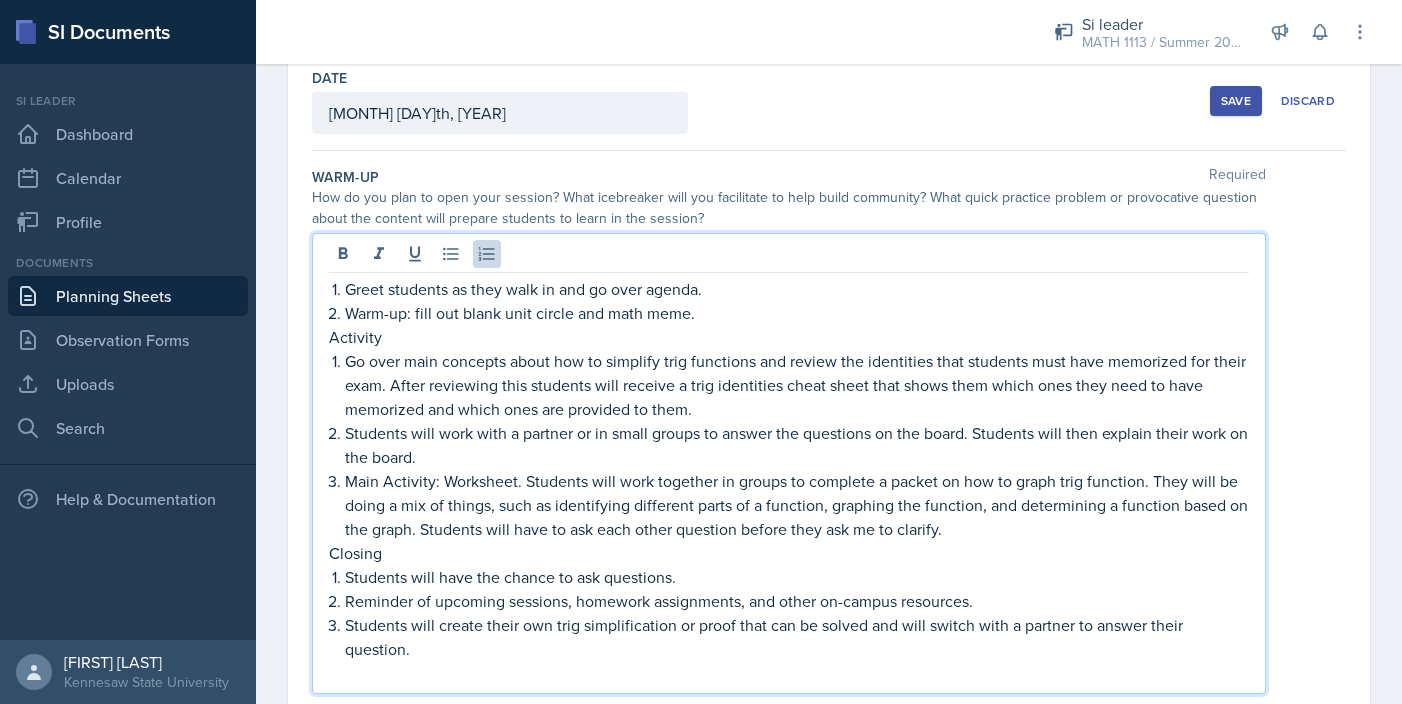 scroll, scrollTop: 102, scrollLeft: 0, axis: vertical 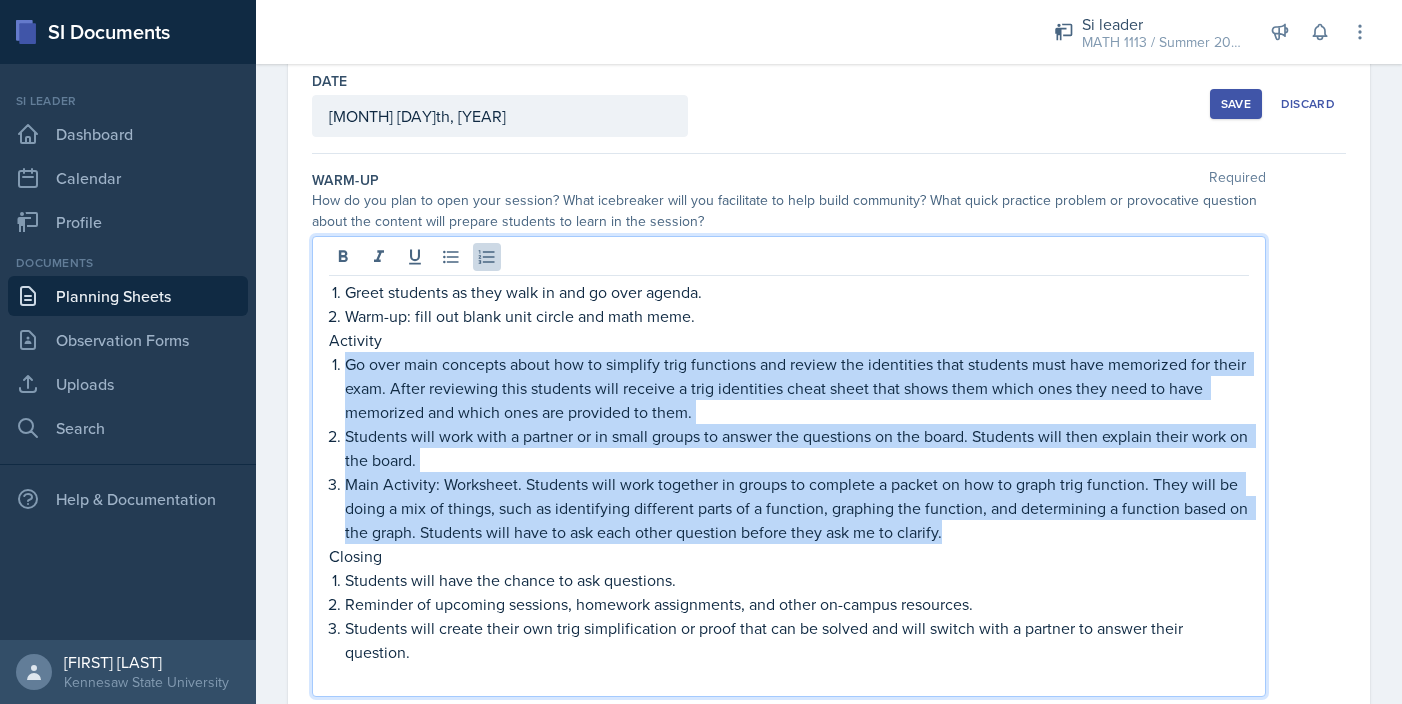 drag, startPoint x: 345, startPoint y: 361, endPoint x: 984, endPoint y: 521, distance: 658.7268 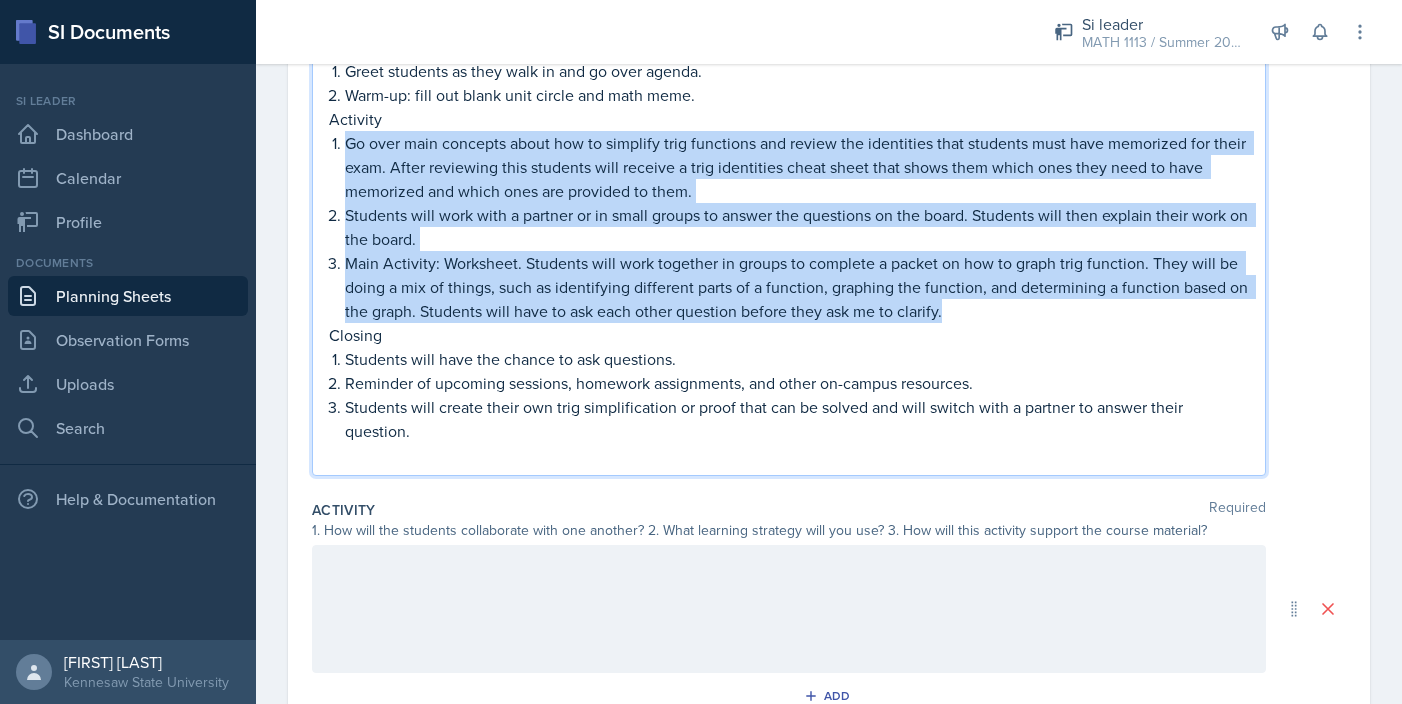 scroll, scrollTop: 324, scrollLeft: 0, axis: vertical 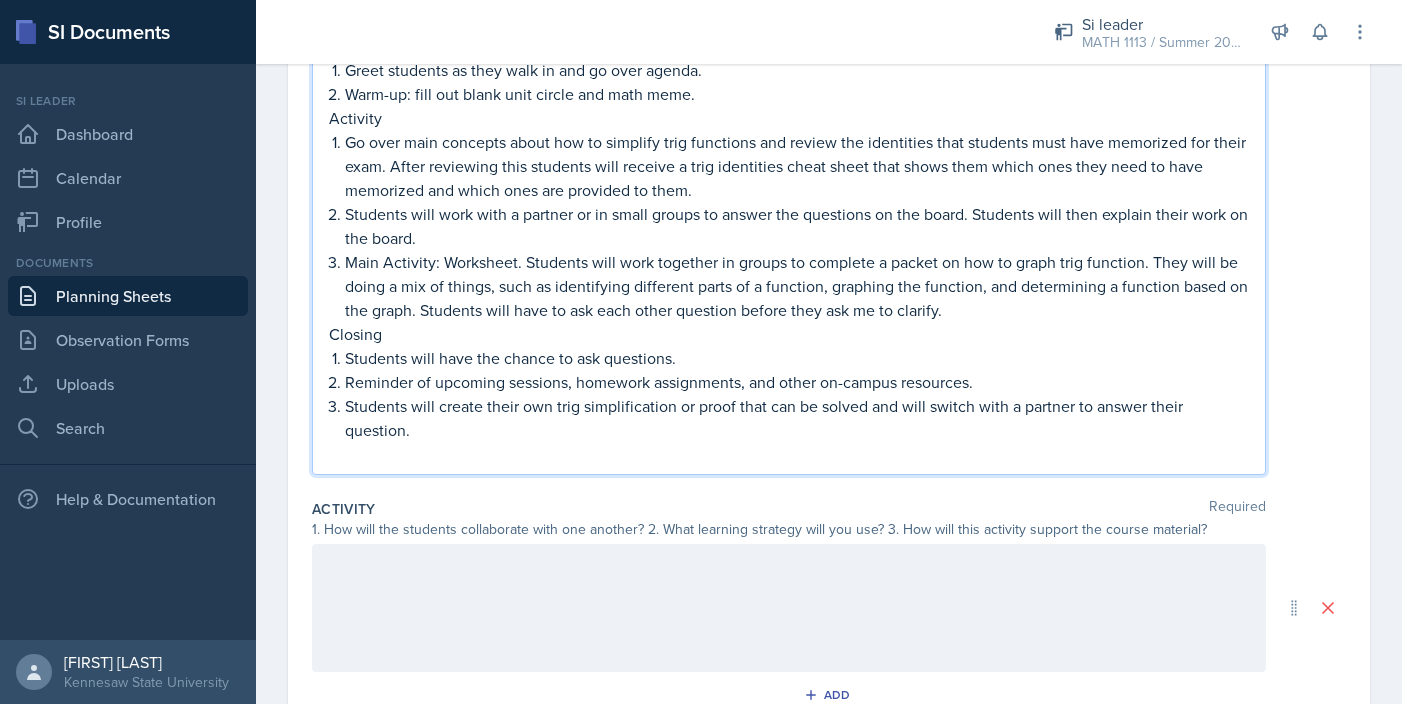 click at bounding box center (789, 608) 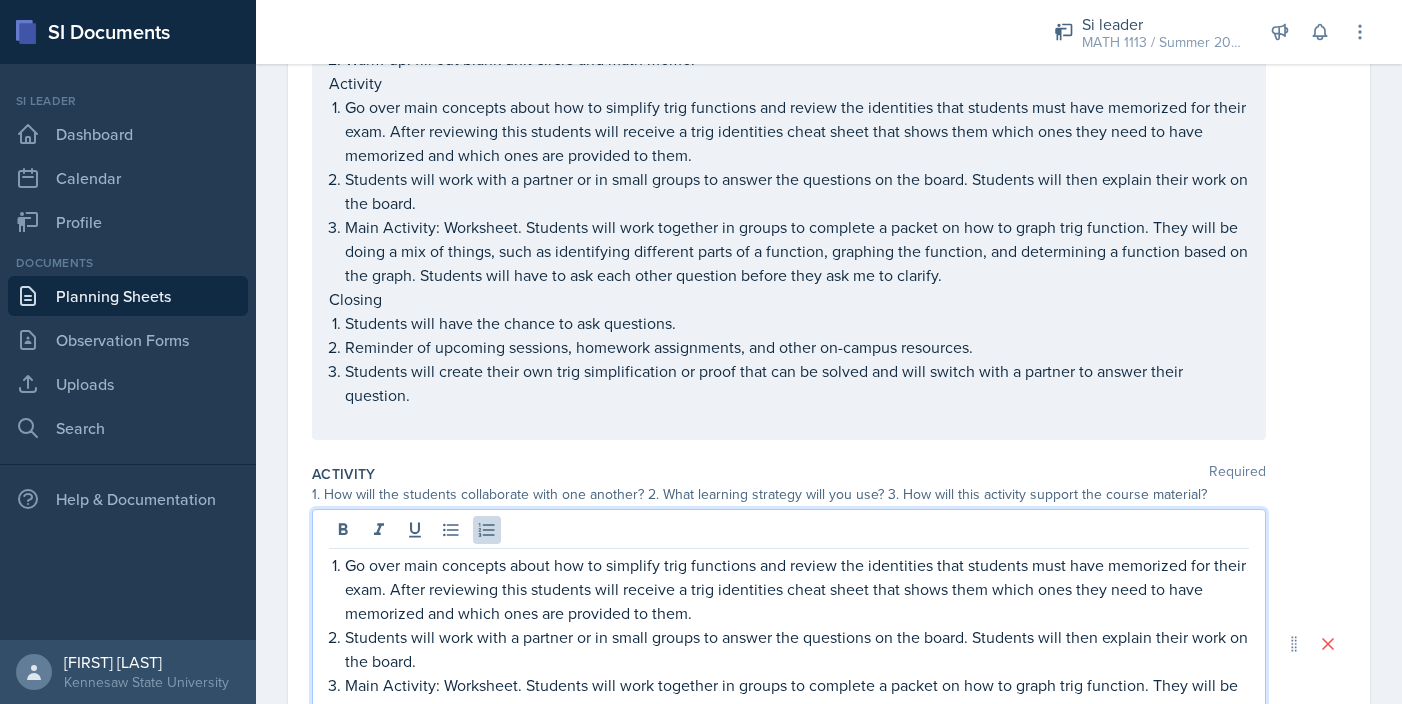 scroll, scrollTop: 369, scrollLeft: 0, axis: vertical 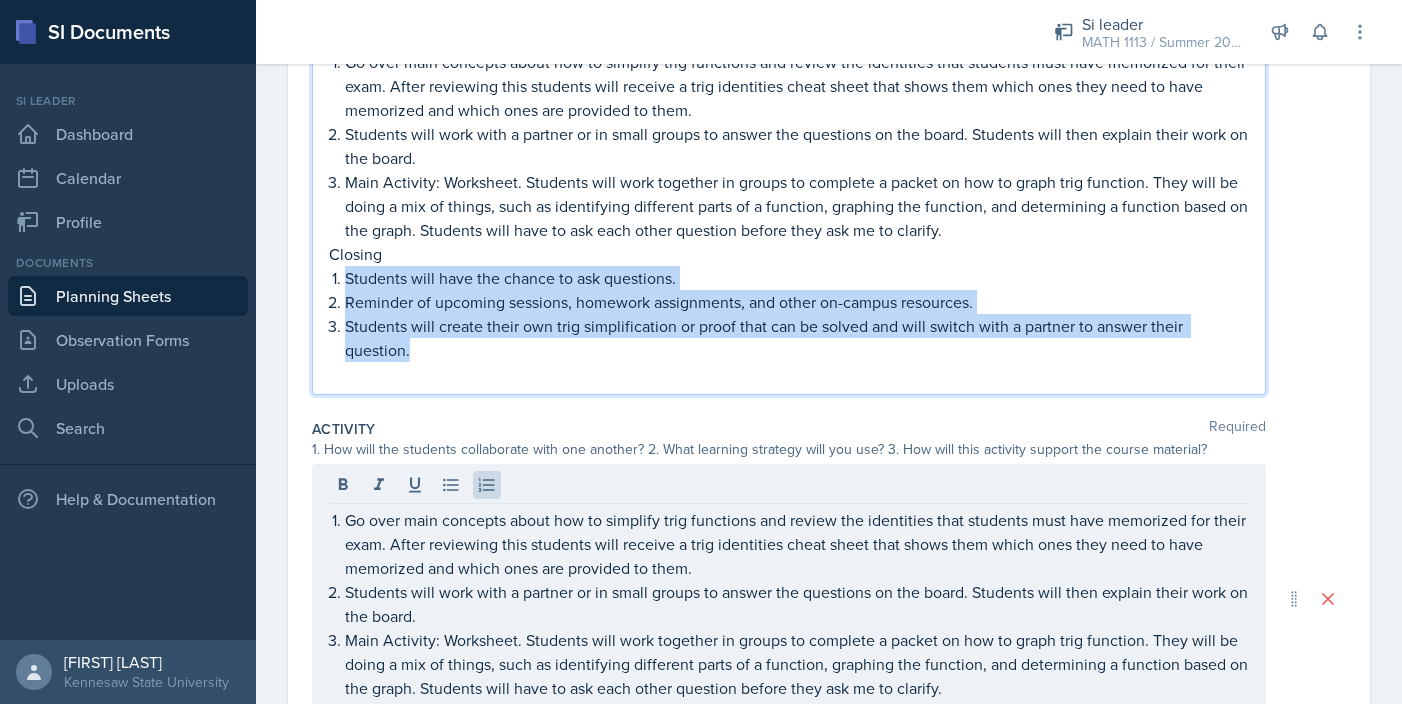 drag, startPoint x: 419, startPoint y: 355, endPoint x: 337, endPoint y: 284, distance: 108.46658 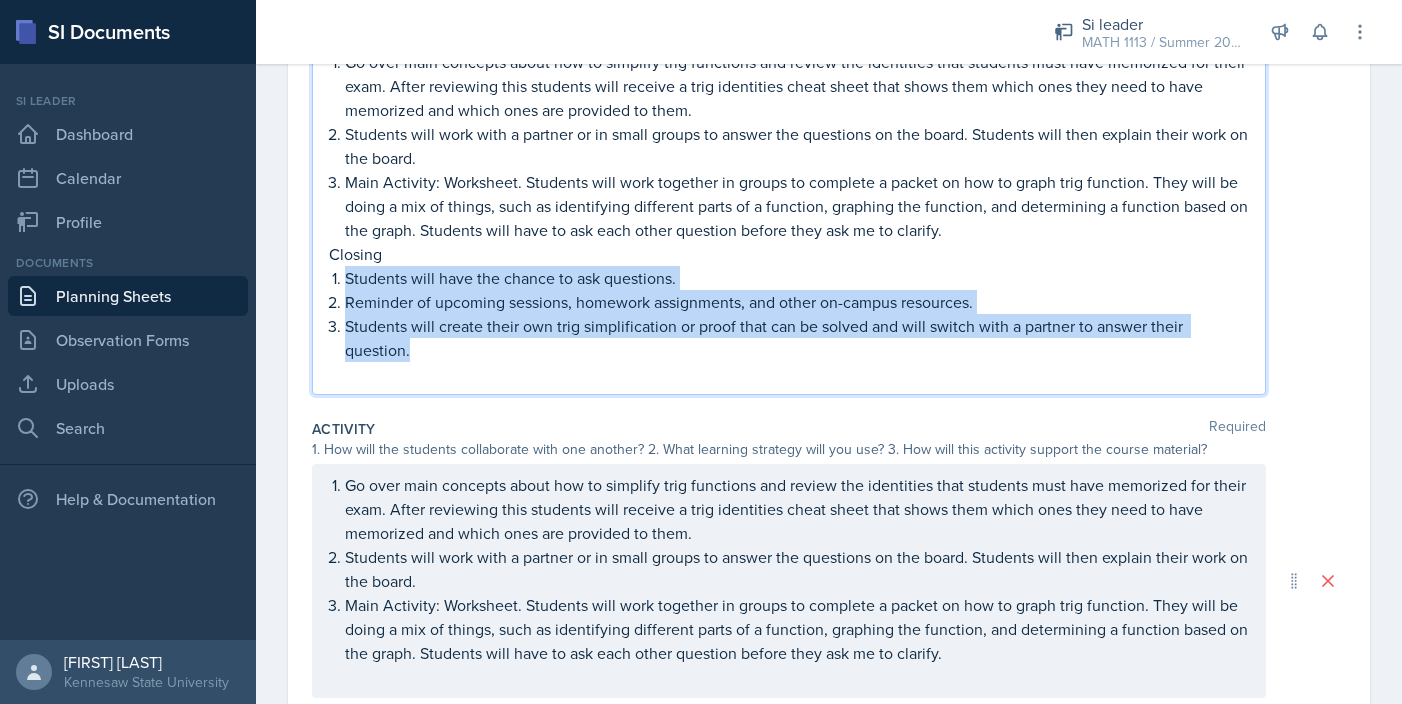 copy on "Students will have the chance to ask questions. Reminder of upcoming sessions, homework assignments, and other on-campus resources. Students will create their own trig simplification or proof that can be solved and will switch with a partner to answer their question." 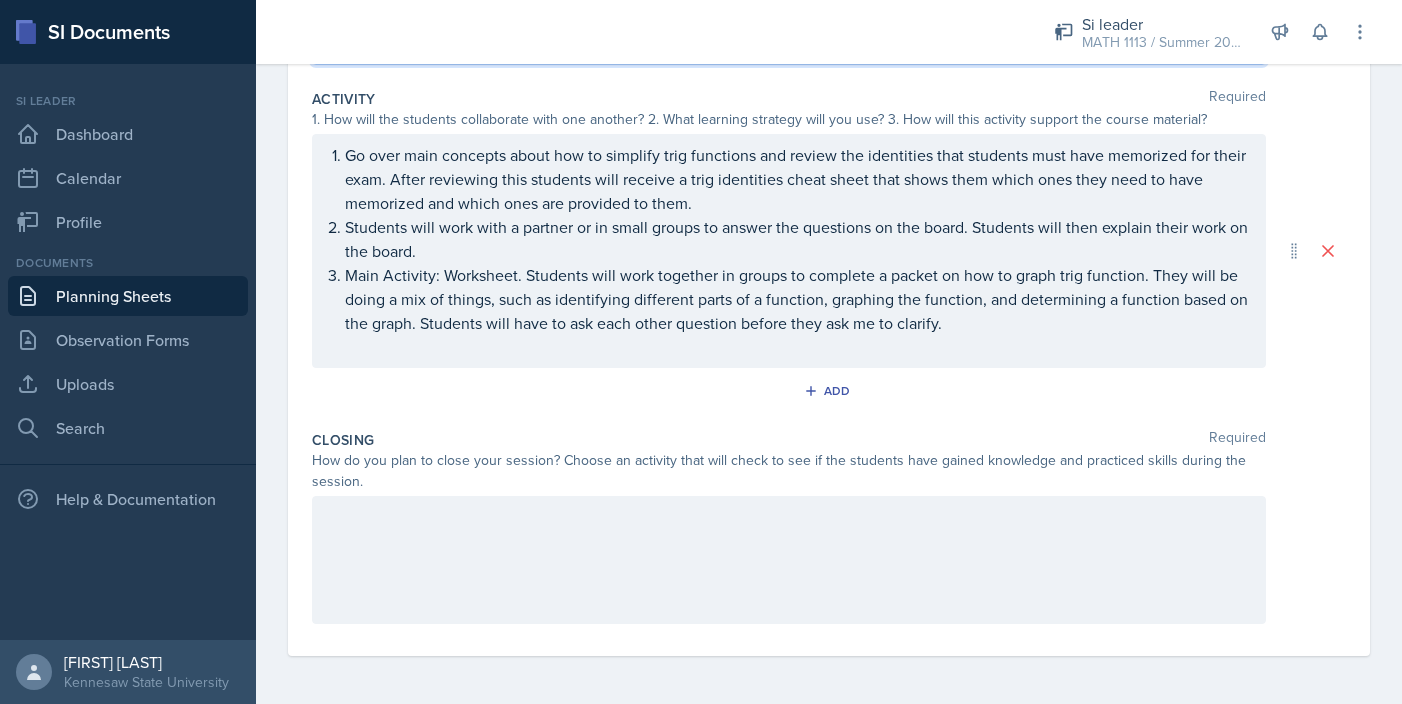 click at bounding box center (789, 251) 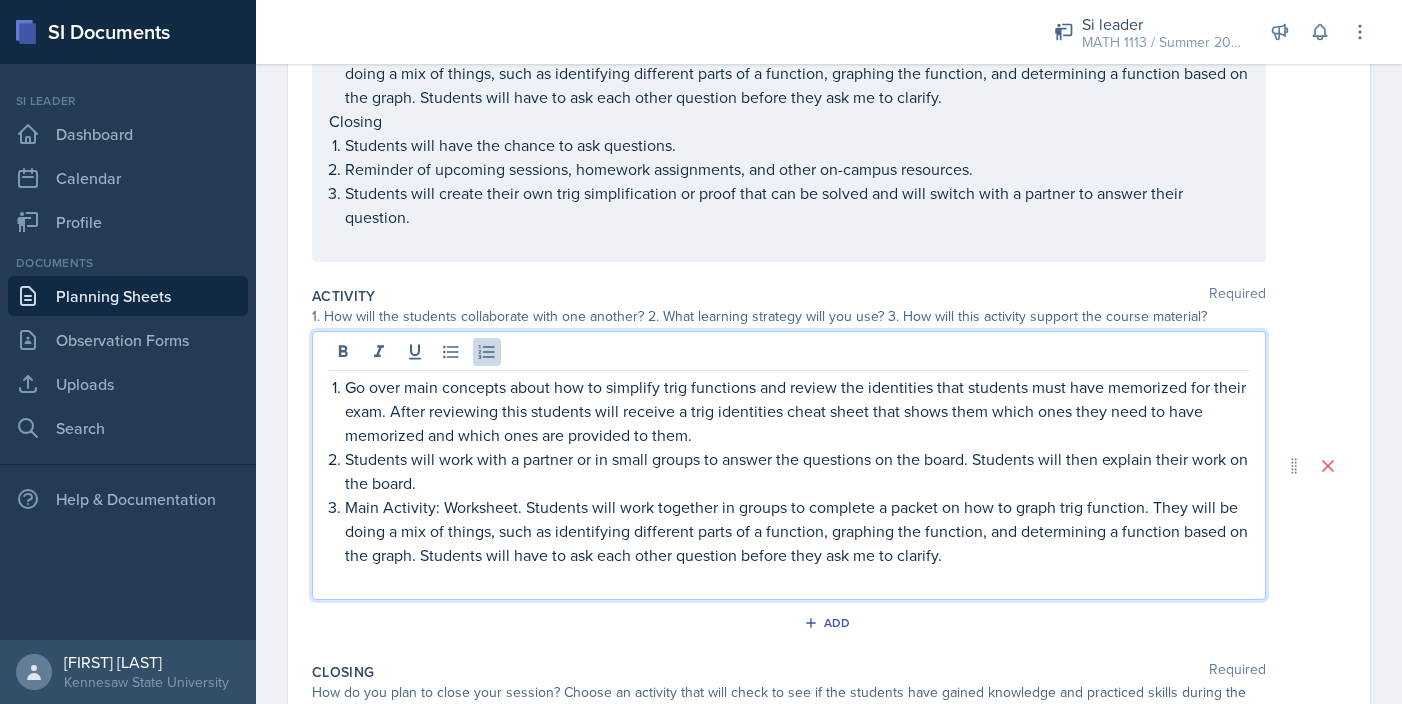scroll, scrollTop: 537, scrollLeft: 0, axis: vertical 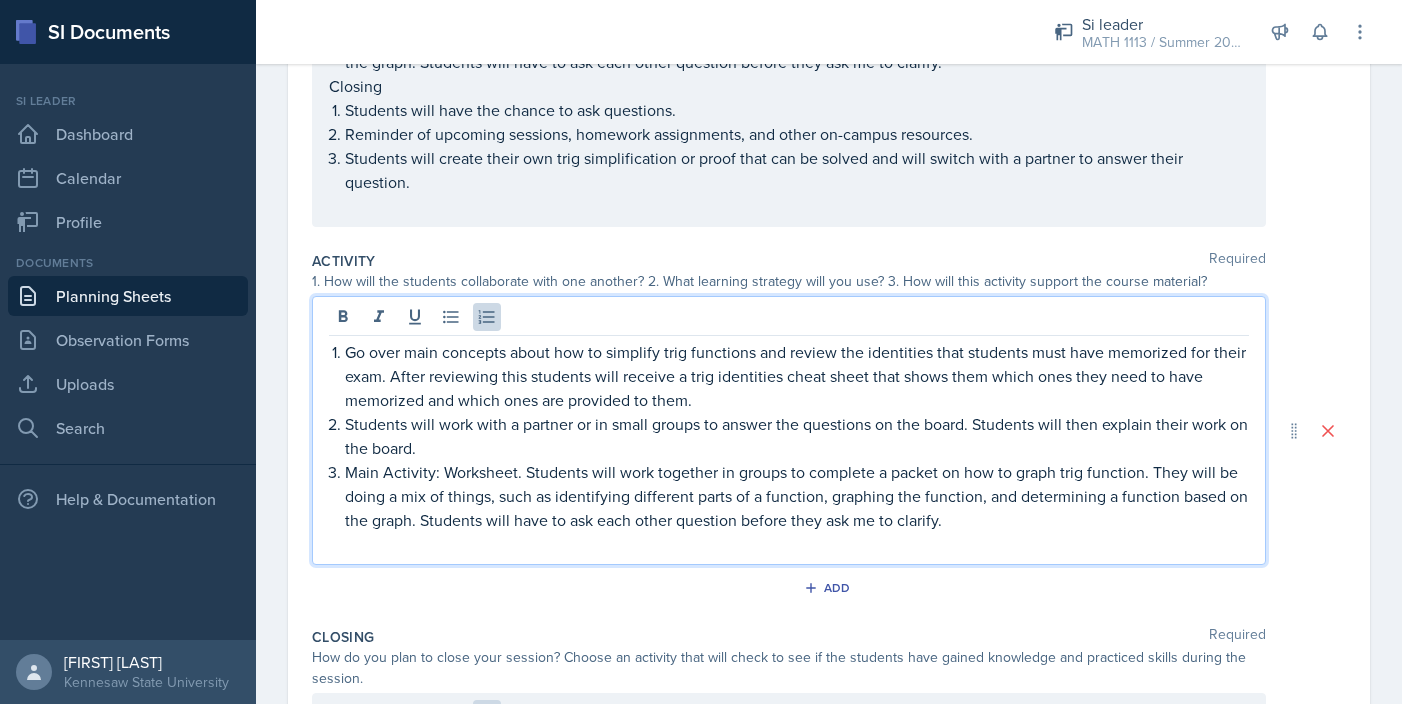 click on "Main Activity: Worksheet. Students will work together in groups to complete a packet on how to graph trig function. They will be doing a mix of things, such as identifying different parts of a function, graphing the function, and determining a function based on the graph. Students will have to ask each other question before they ask me to clarify." at bounding box center [797, 376] 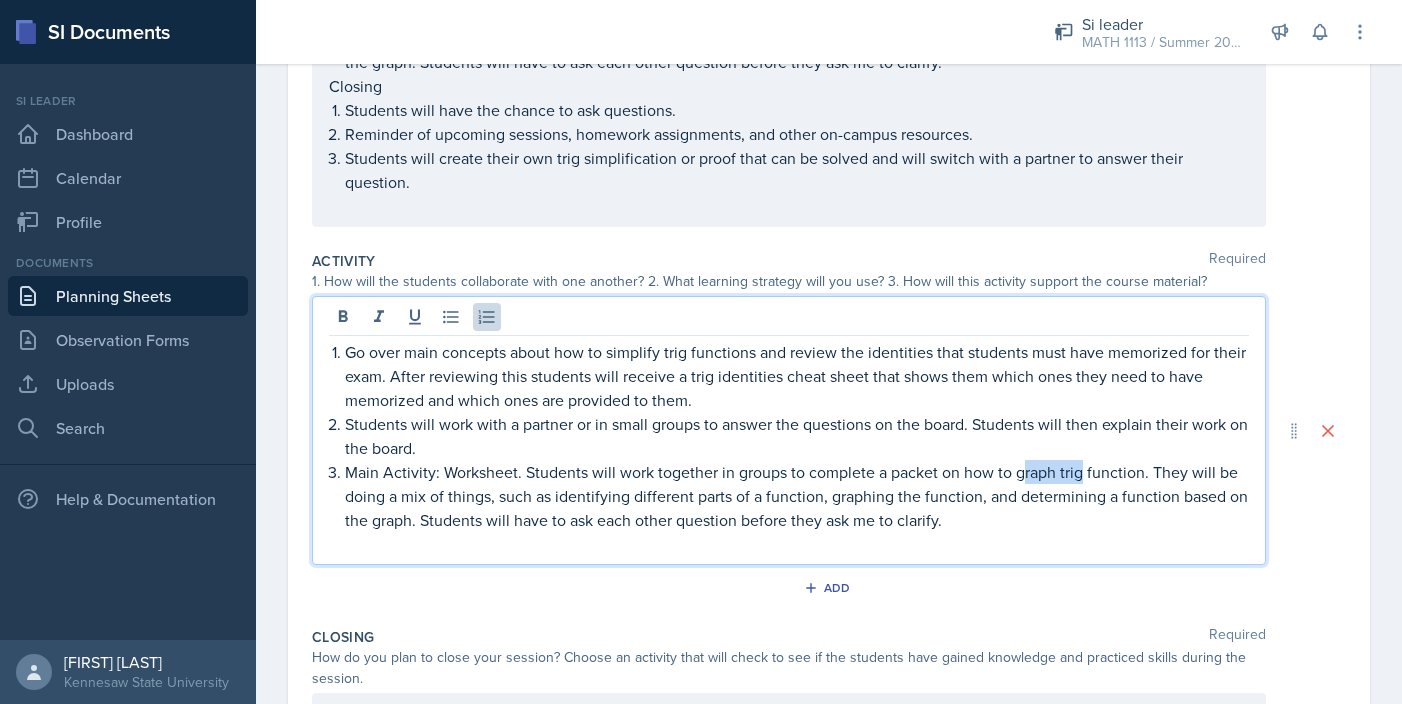 drag, startPoint x: 1081, startPoint y: 472, endPoint x: 1021, endPoint y: 468, distance: 60.133186 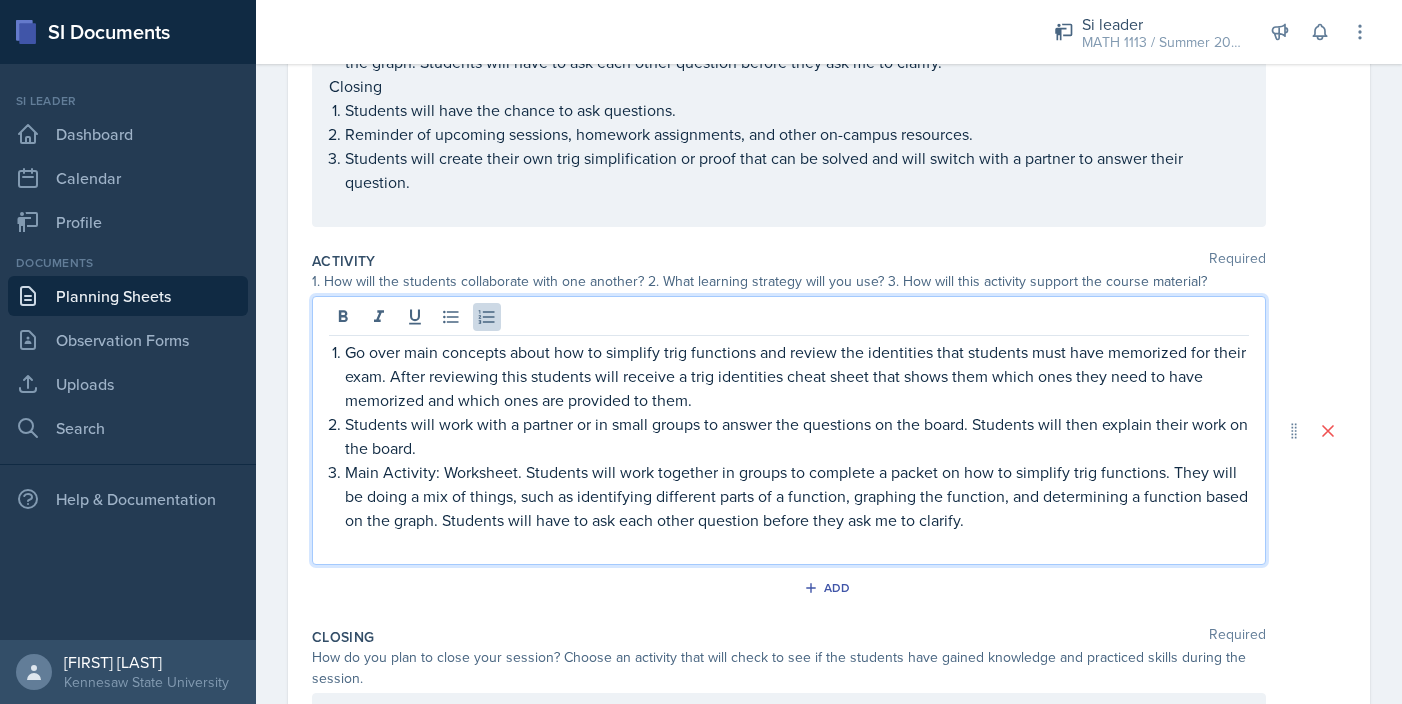 click on "Main Activity: Worksheet. Students will work together in groups to complete a packet on how to simplify trig functions. They will be doing a mix of things, such as identifying different parts of a function, graphing the function, and determining a function based on the graph. Students will have to ask each other question before they ask me to clarify." at bounding box center (797, 376) 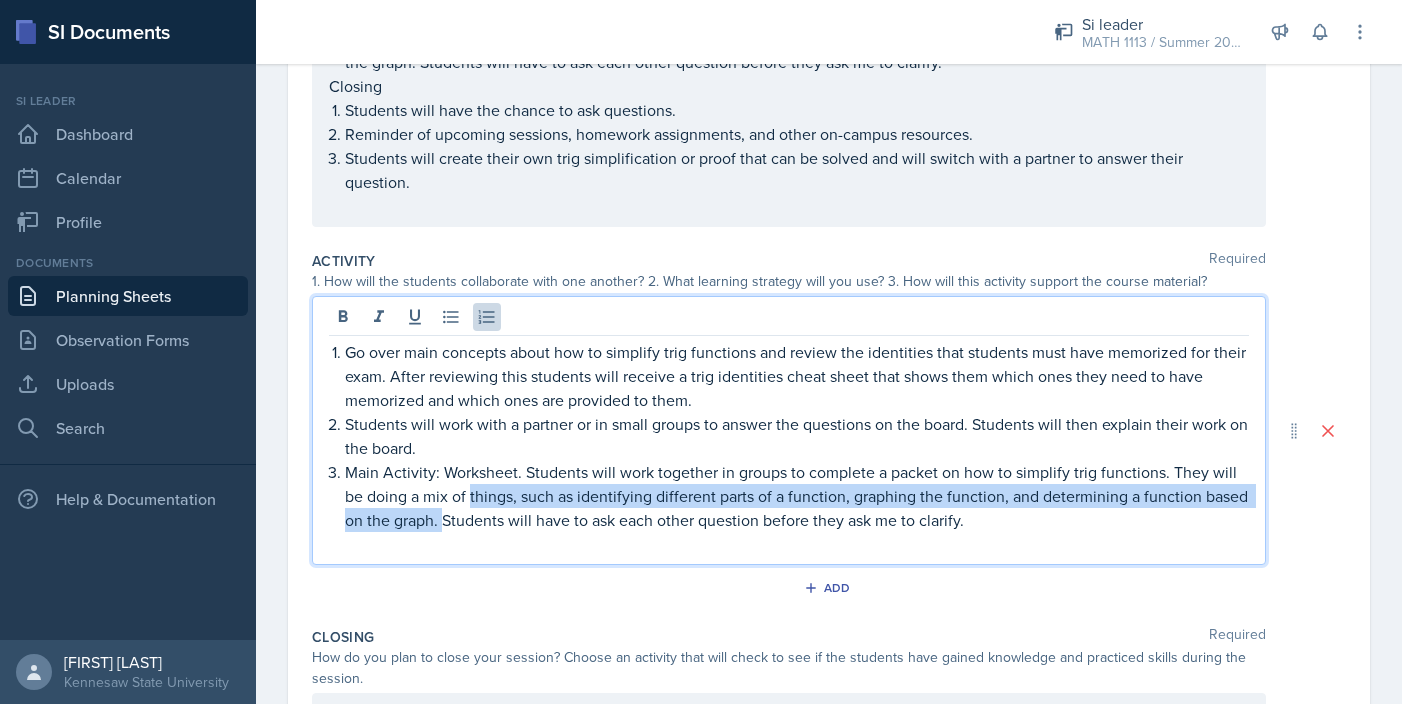 drag, startPoint x: 440, startPoint y: 517, endPoint x: 471, endPoint y: 498, distance: 36.359318 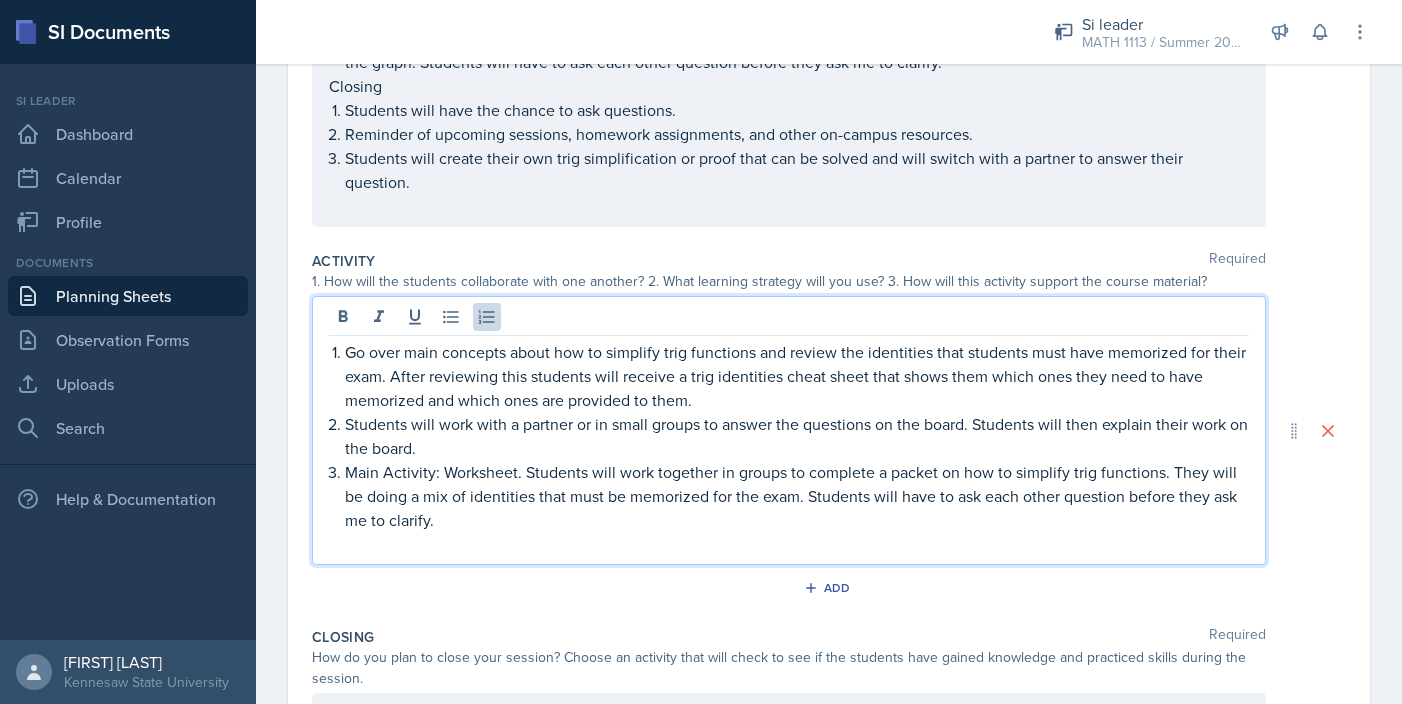 click on "Main Activity: Worksheet. Students will work together in groups to complete a packet on how to simplify trig functions. They will be doing a mix of identities that must be memorized for the exam. Students will have to ask each other question before they ask me to clarify." at bounding box center [797, 376] 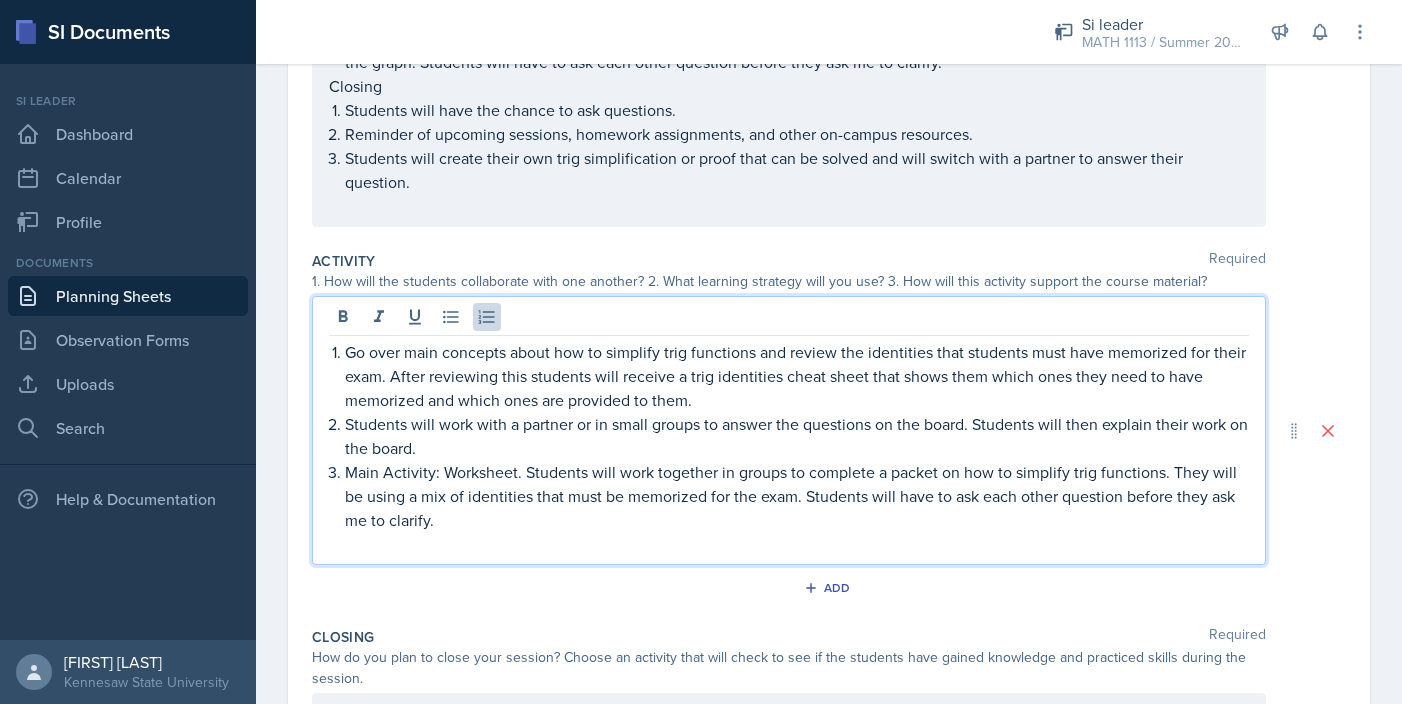 click on "Add" at bounding box center [829, 592] 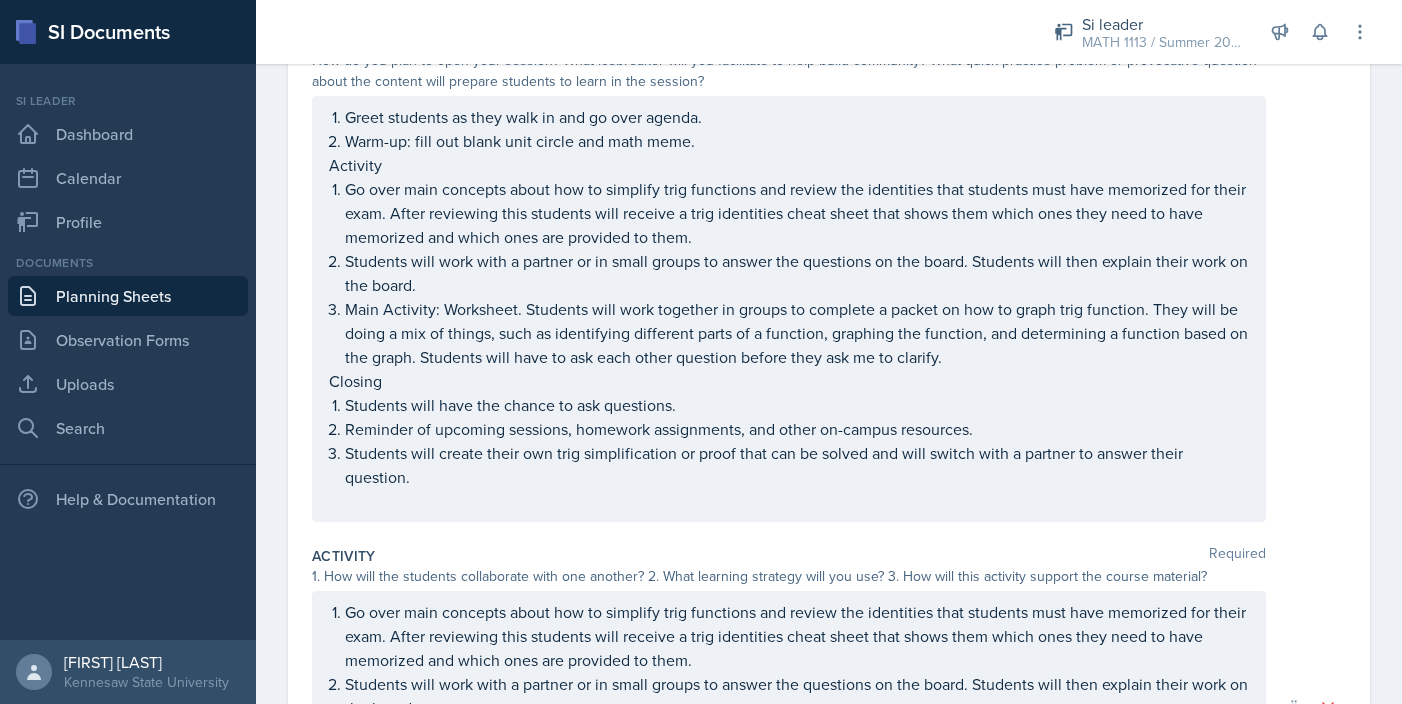 scroll, scrollTop: 277, scrollLeft: 0, axis: vertical 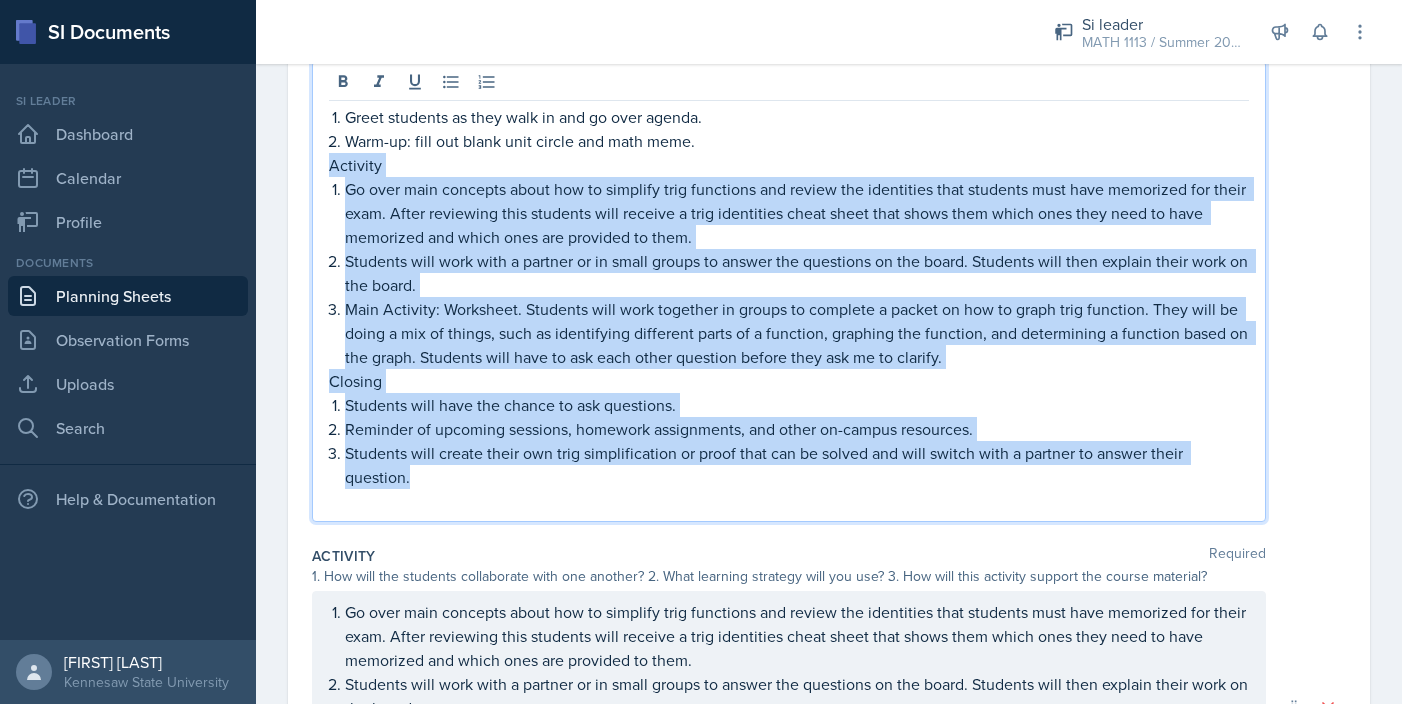 drag, startPoint x: 422, startPoint y: 478, endPoint x: 322, endPoint y: 175, distance: 319.07523 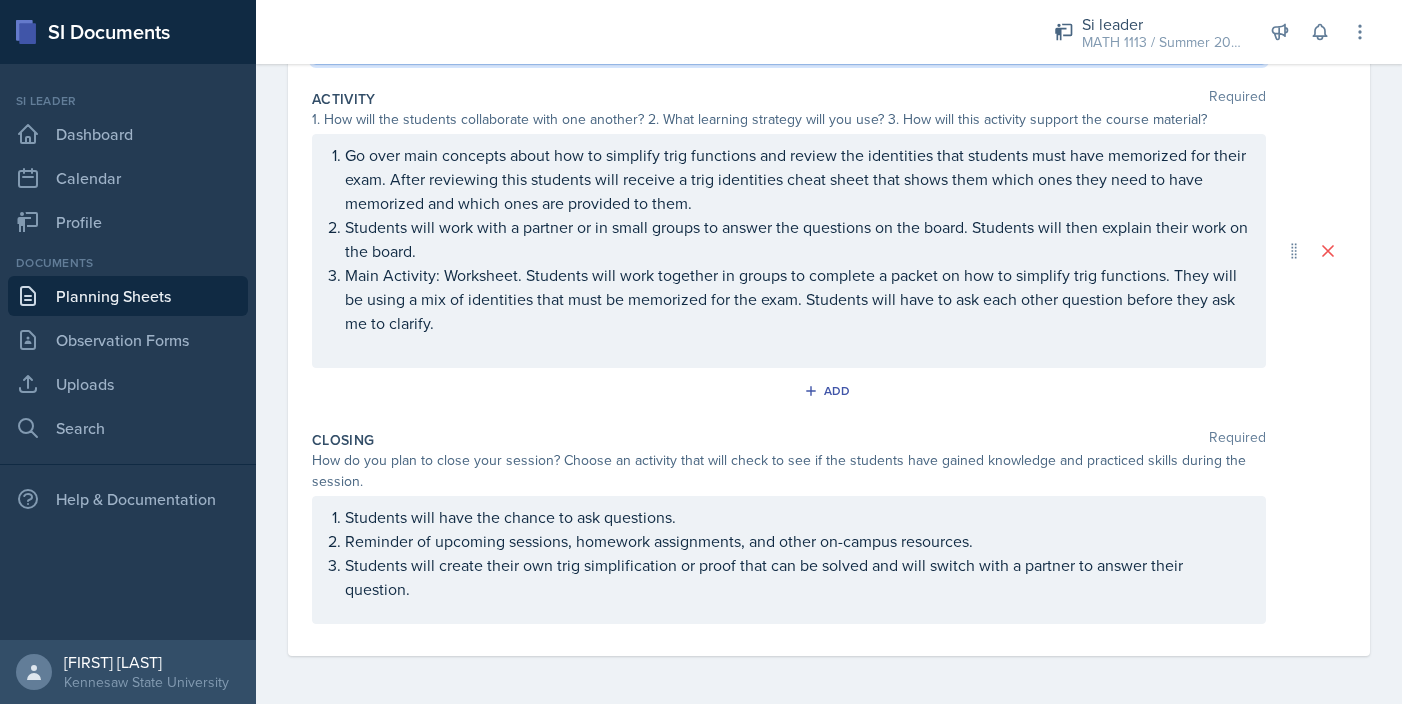 scroll, scrollTop: 0, scrollLeft: 0, axis: both 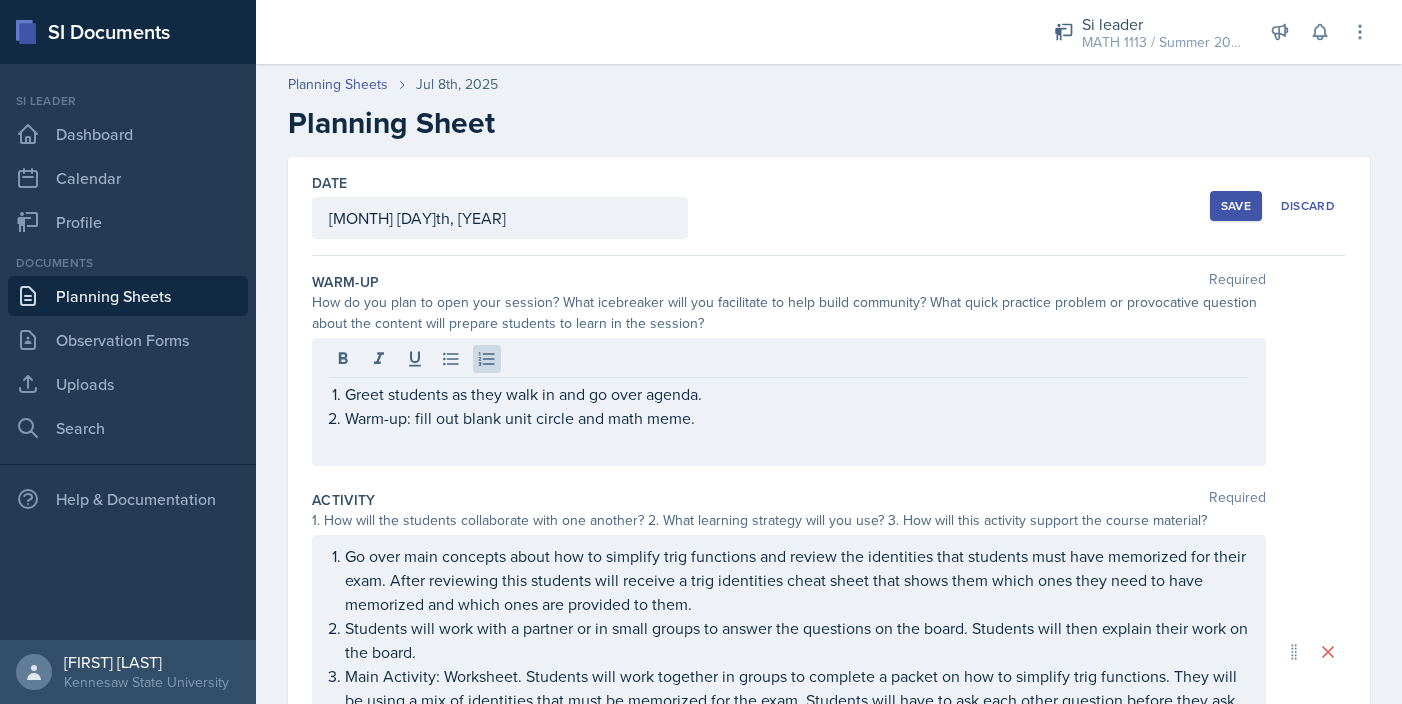 click on "Save" at bounding box center [1236, 206] 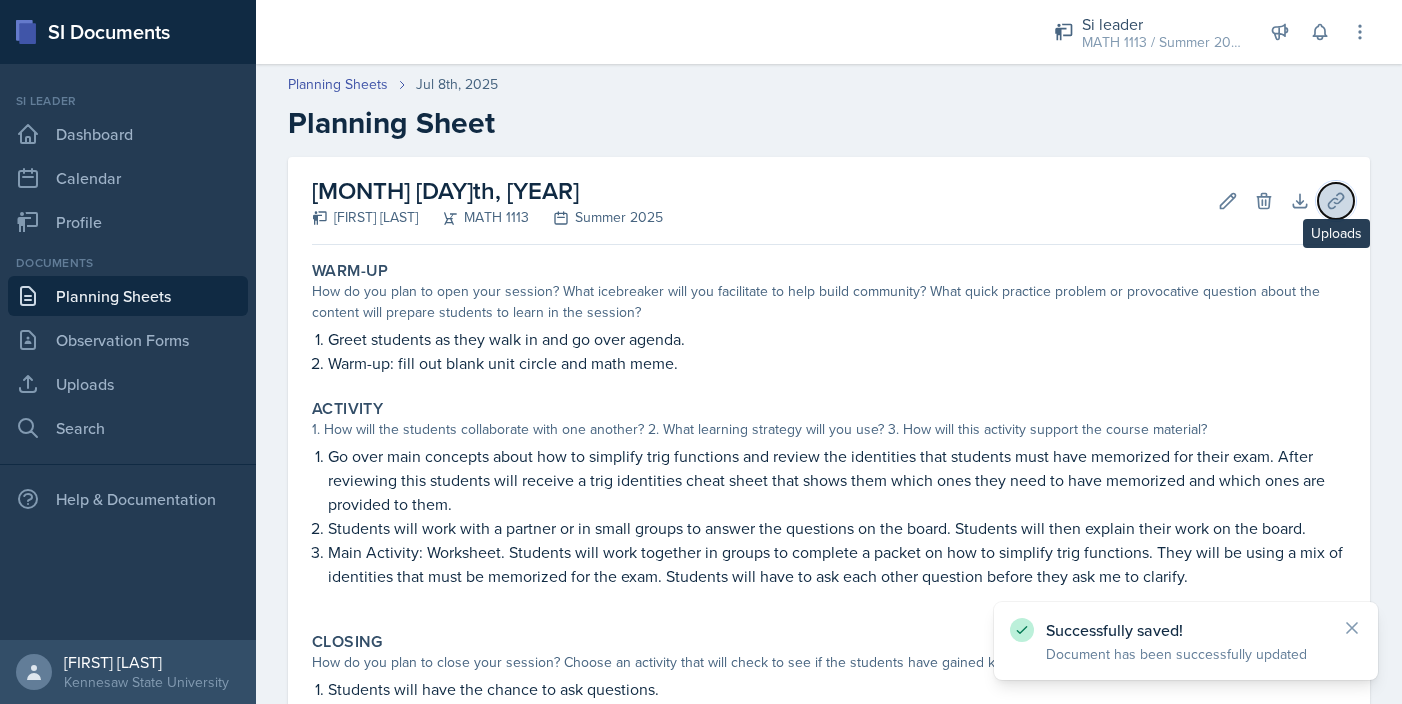 click at bounding box center [1335, 200] 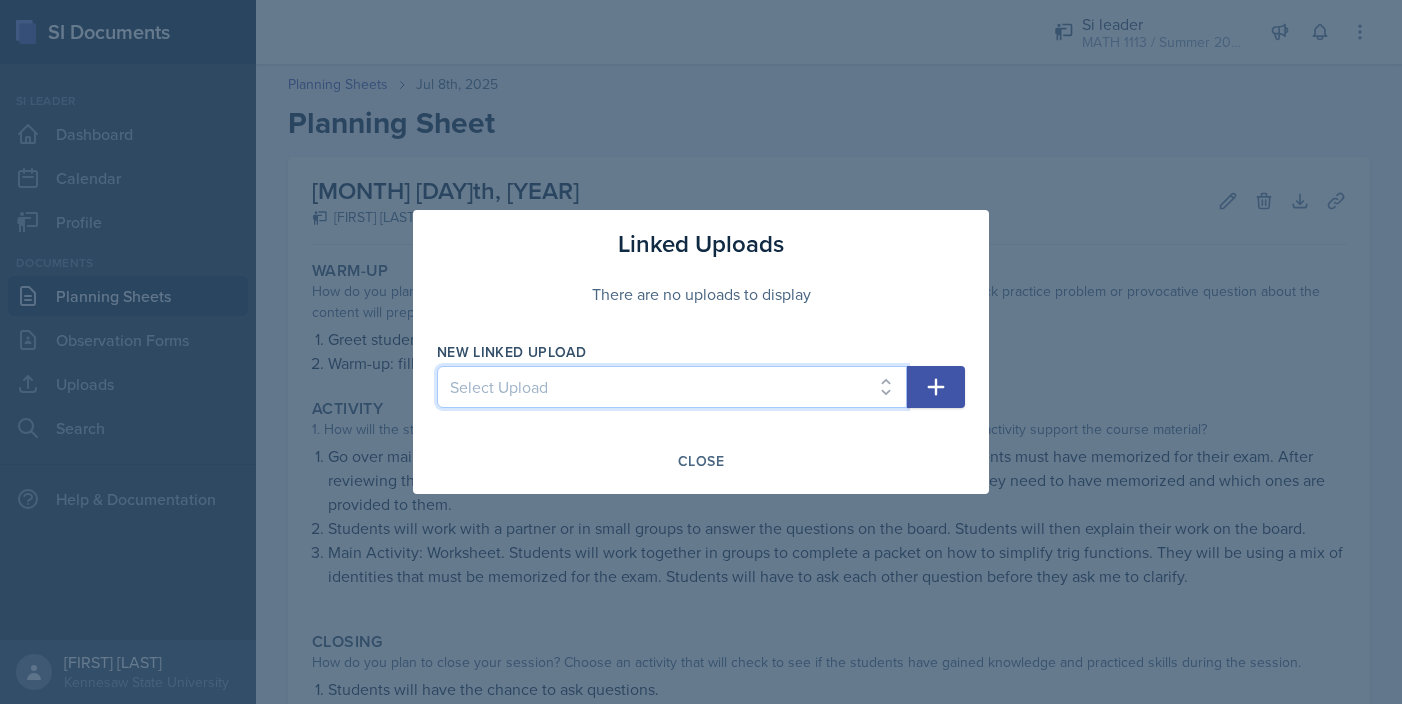 click on "Select Upload   AROC and Difference Quotient Graphs of Functions and Domain Graphing Piecewise Functions Composition and Graphing Rational Functions SOH CAH TOA and Solving Right Triangles Reference Angles Degrees and Radians Triangles on a Coordinate Plane Trig Graphs Transformation of Trig Graphs The Unit Circle Graphing Worksheet 1 Graphing Worksheet 2 Simplifying and Trig Proofs Simplifying Trig Identities Worksheet Sum and Difference Identities" at bounding box center (672, 387) 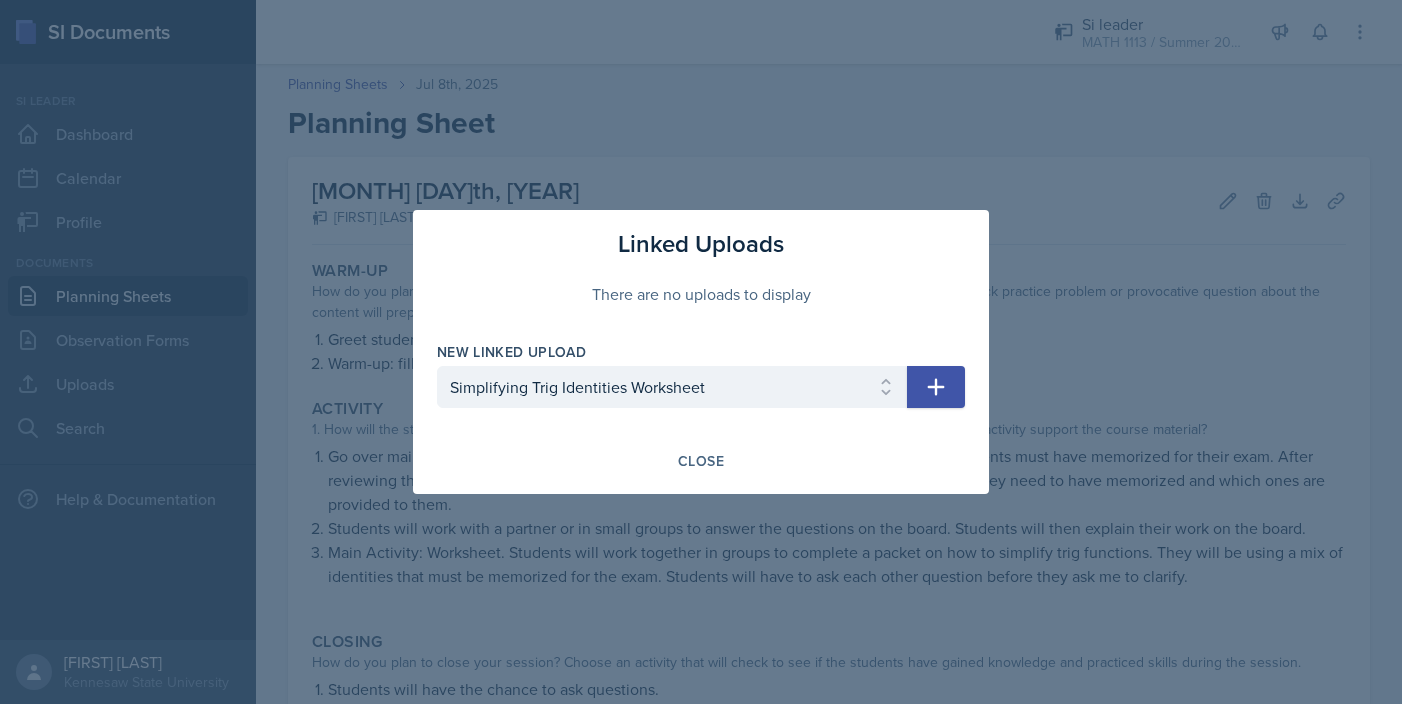 click at bounding box center (936, 387) 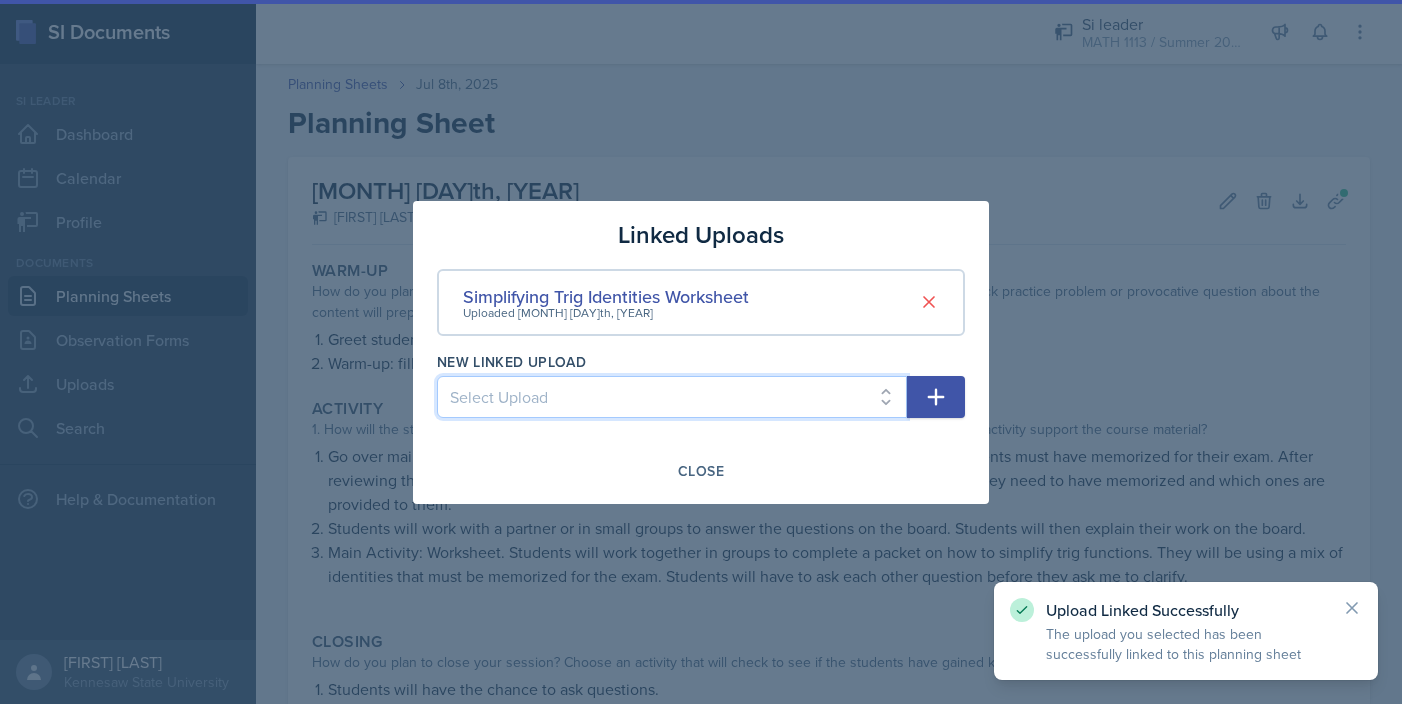 click on "Select Upload   AROC and Difference Quotient Graphs of Functions and Domain Graphing Piecewise Functions Composition and Graphing Rational Functions SOH CAH TOA and Solving Right Triangles Reference Angles Degrees and Radians Triangles on a Coordinate Plane Trig Graphs Transformation of Trig Graphs The Unit Circle Graphing Worksheet 1 Graphing Worksheet 2 Simplifying and Trig Proofs Sum and Difference Identities" at bounding box center [672, 397] 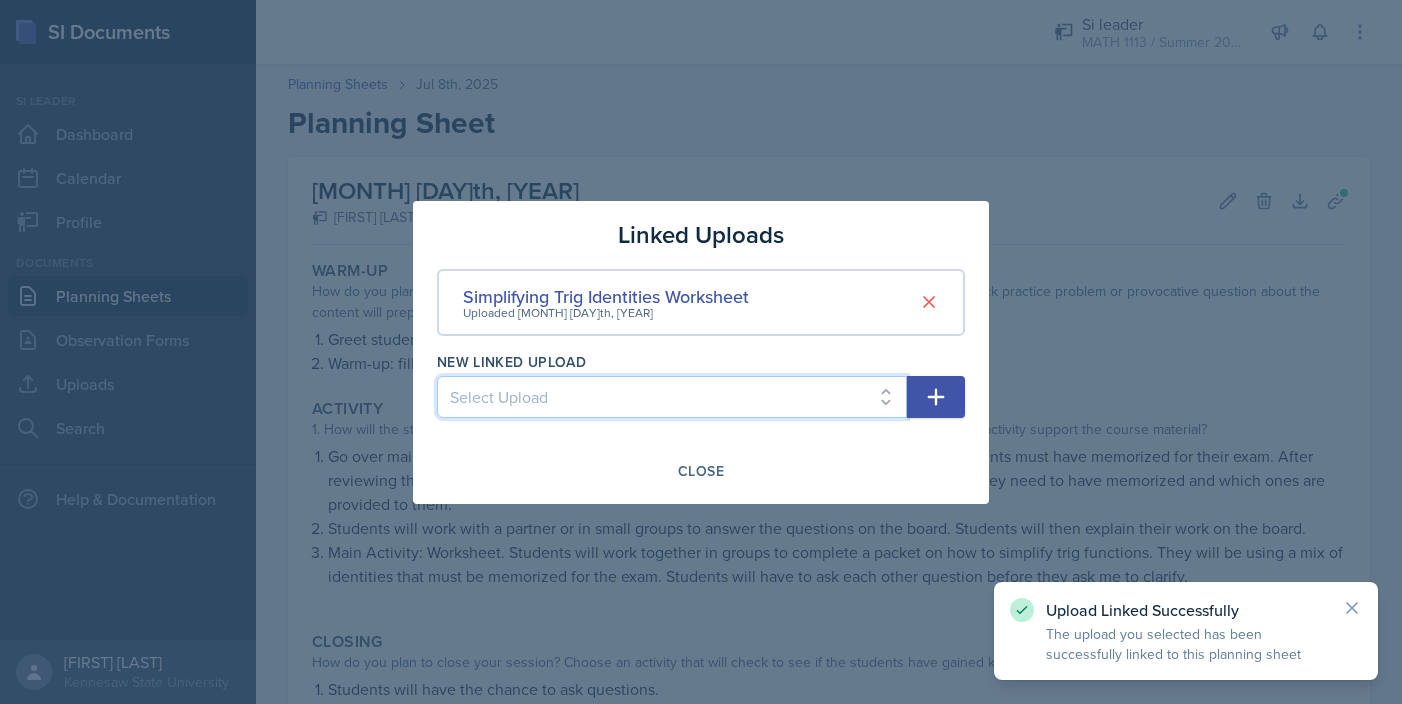 select on "a9a0c852-a220-4669-bd5e-510c0b5ac343" 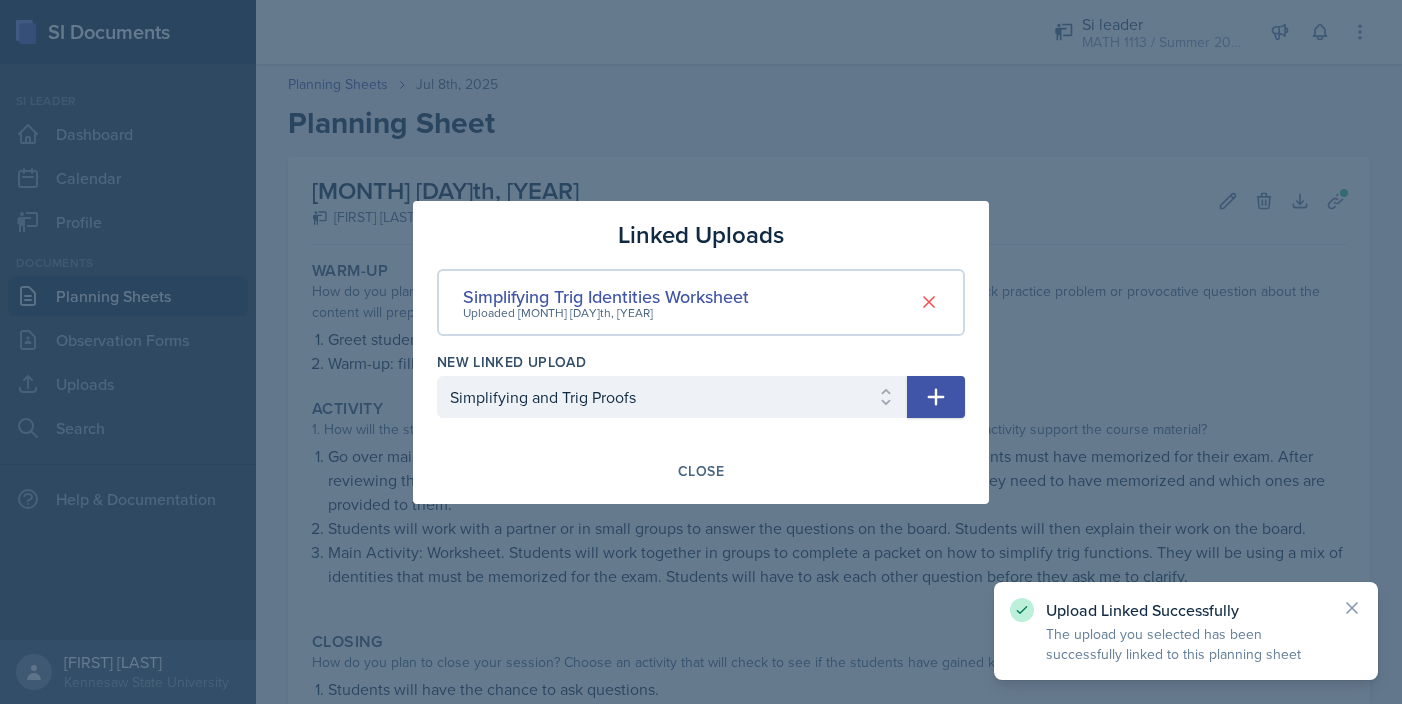 click at bounding box center [936, 396] 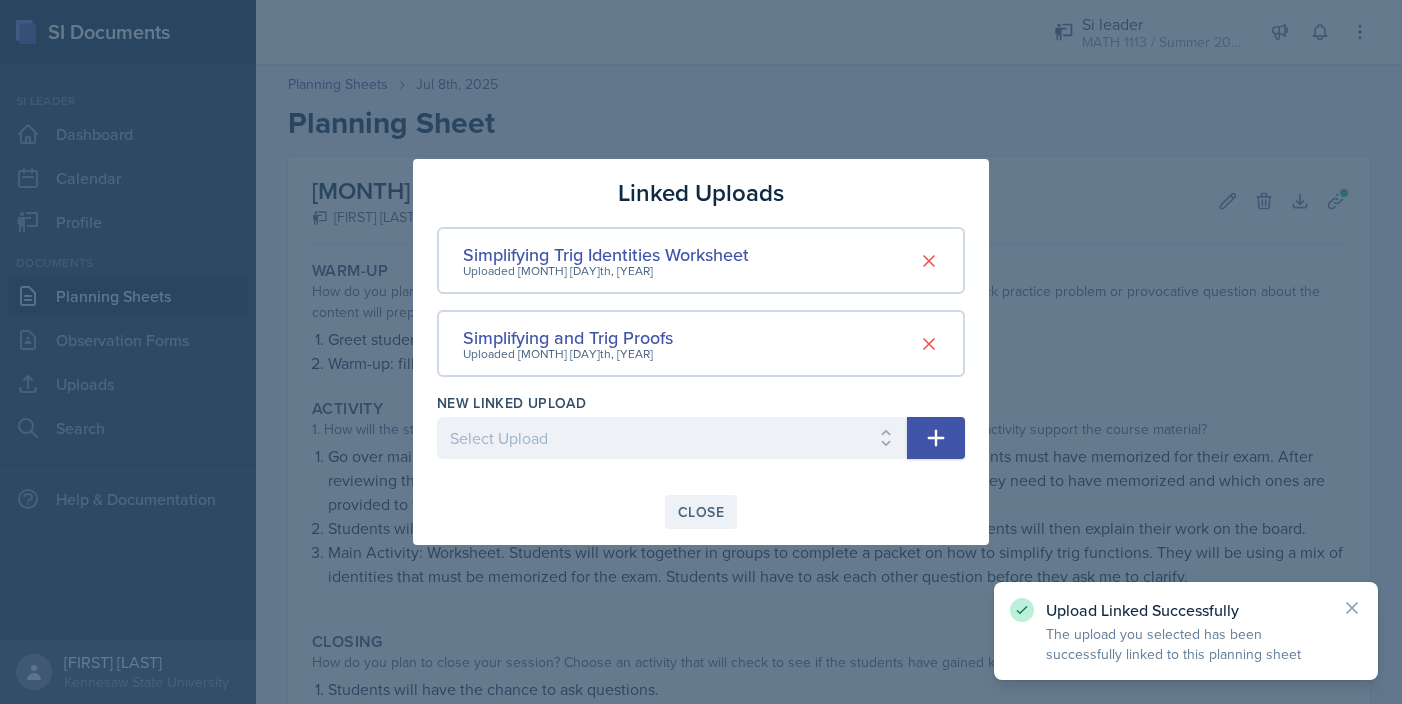 click on "Close" at bounding box center (701, 512) 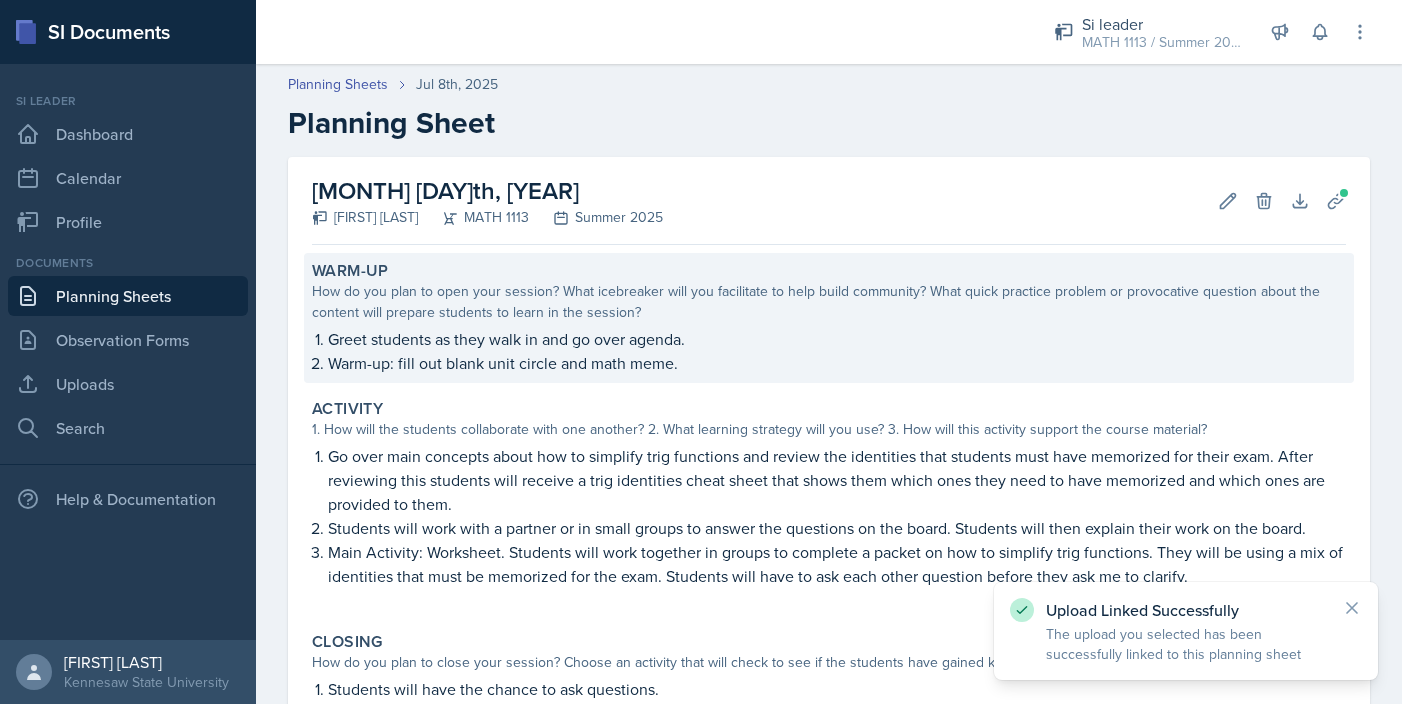 scroll, scrollTop: 183, scrollLeft: 0, axis: vertical 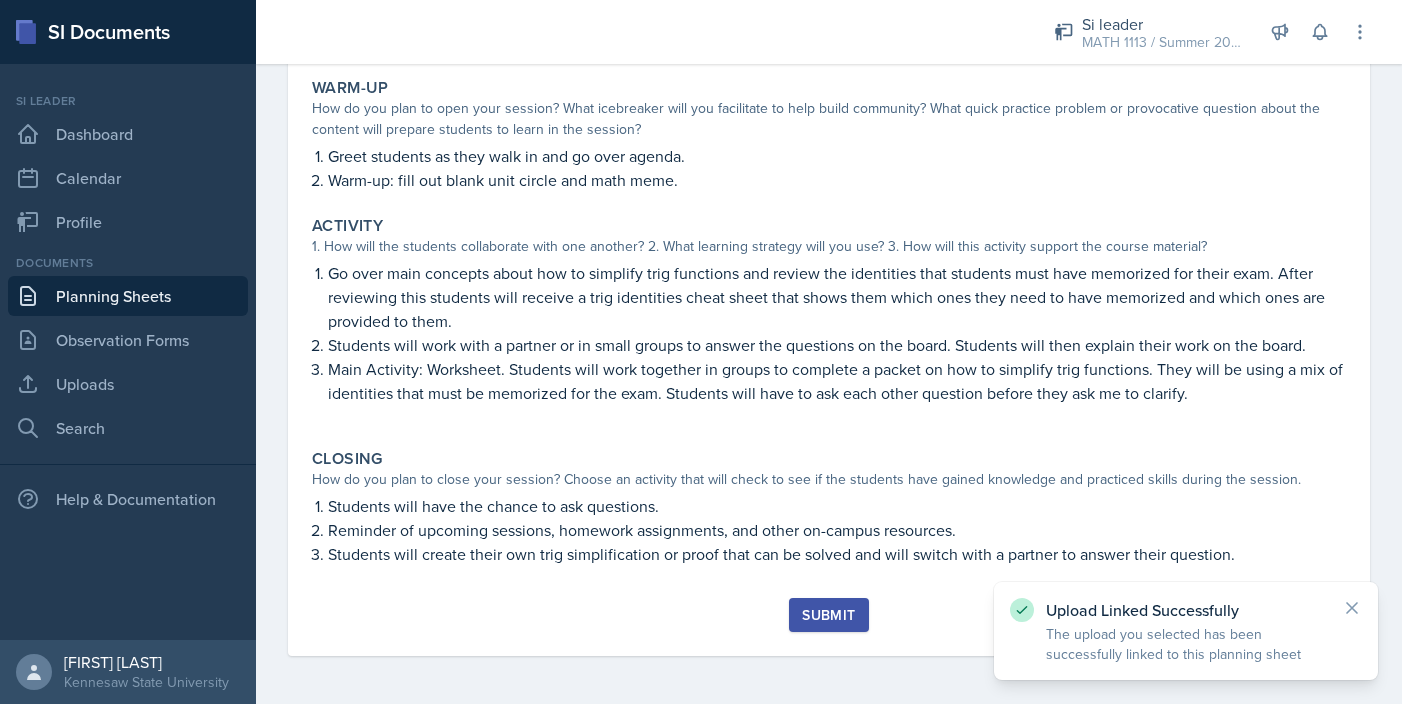 click on "Submit" at bounding box center (828, 615) 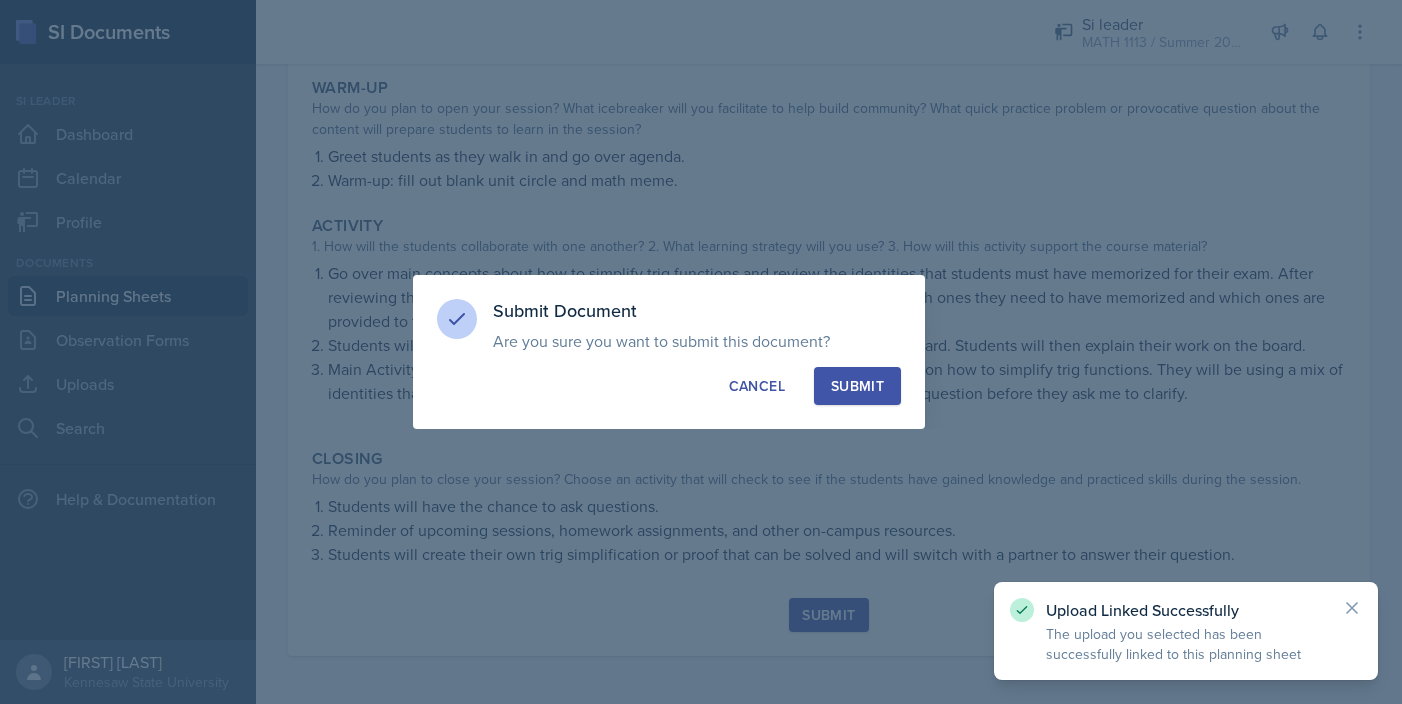 click on "Submit" at bounding box center (857, 386) 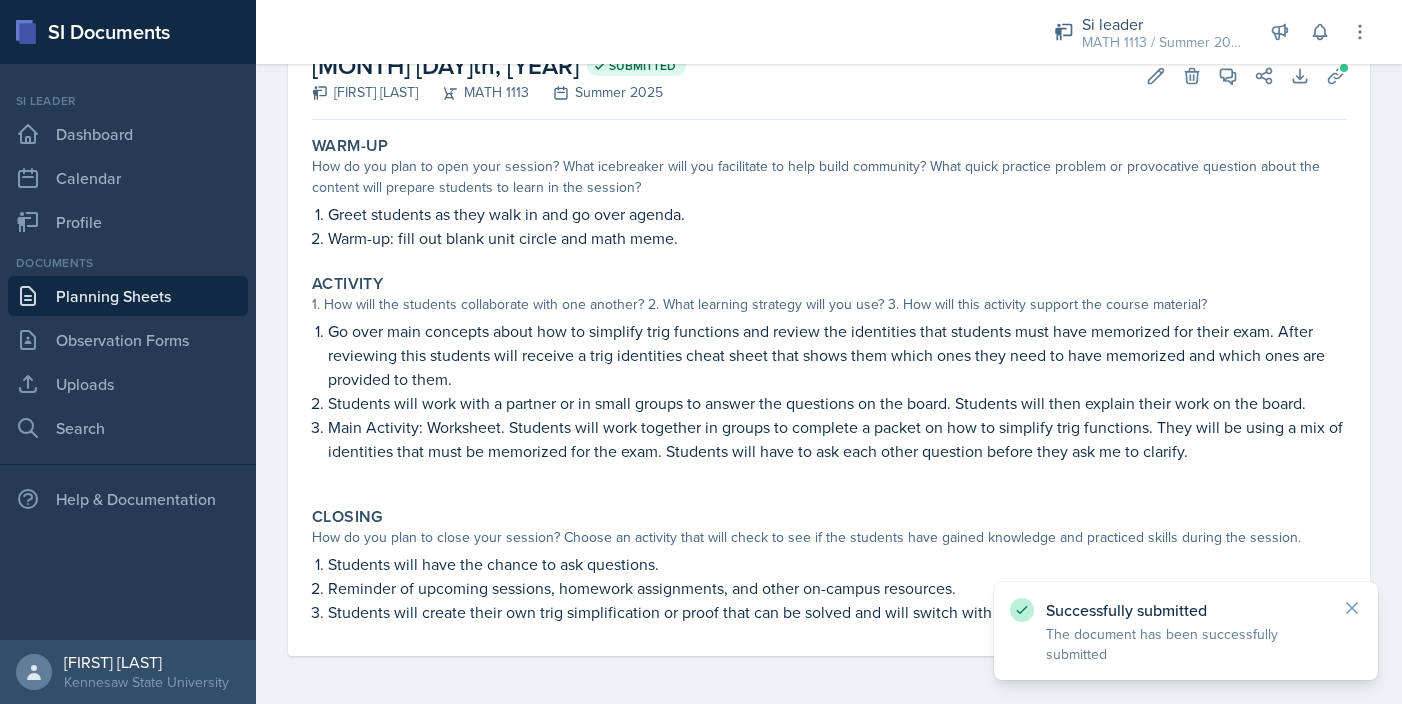 scroll, scrollTop: 0, scrollLeft: 0, axis: both 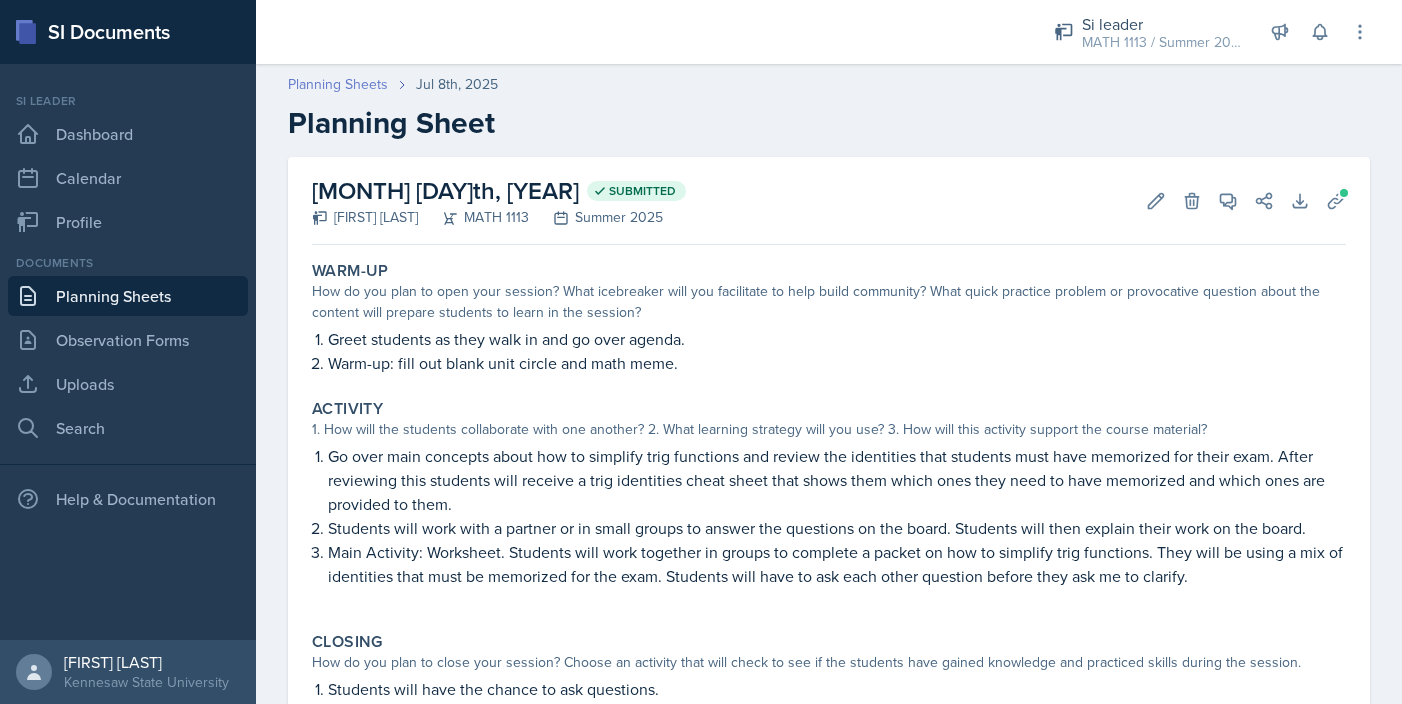 click on "Planning Sheets" at bounding box center (338, 84) 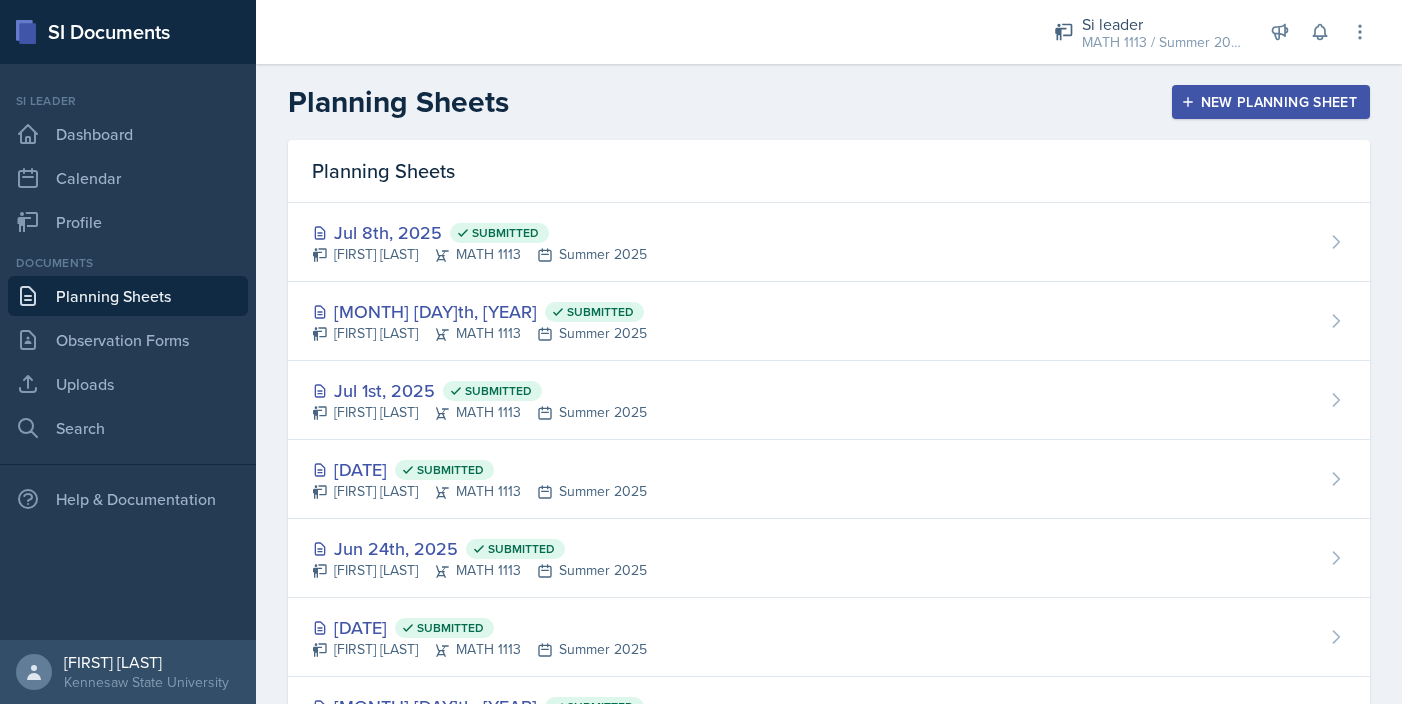 click on "New Planning Sheet" at bounding box center [1271, 102] 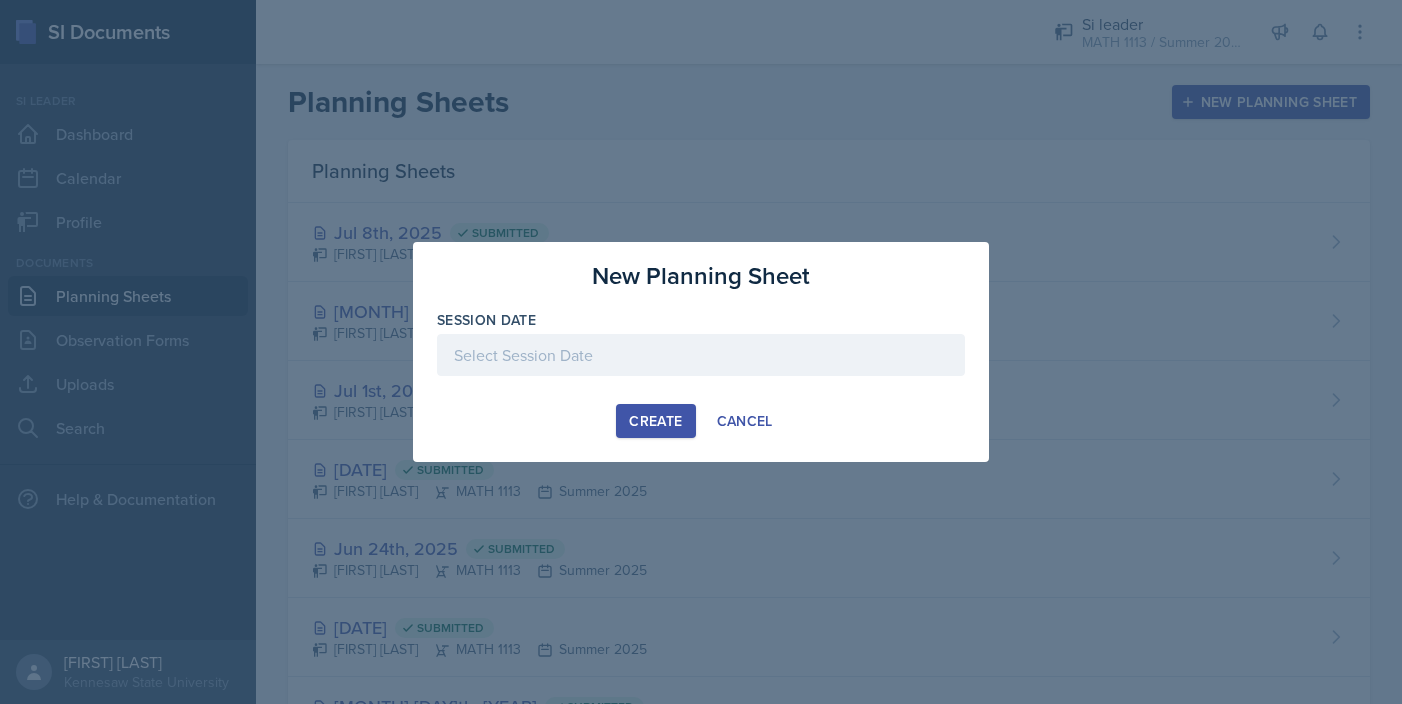 click at bounding box center (701, 355) 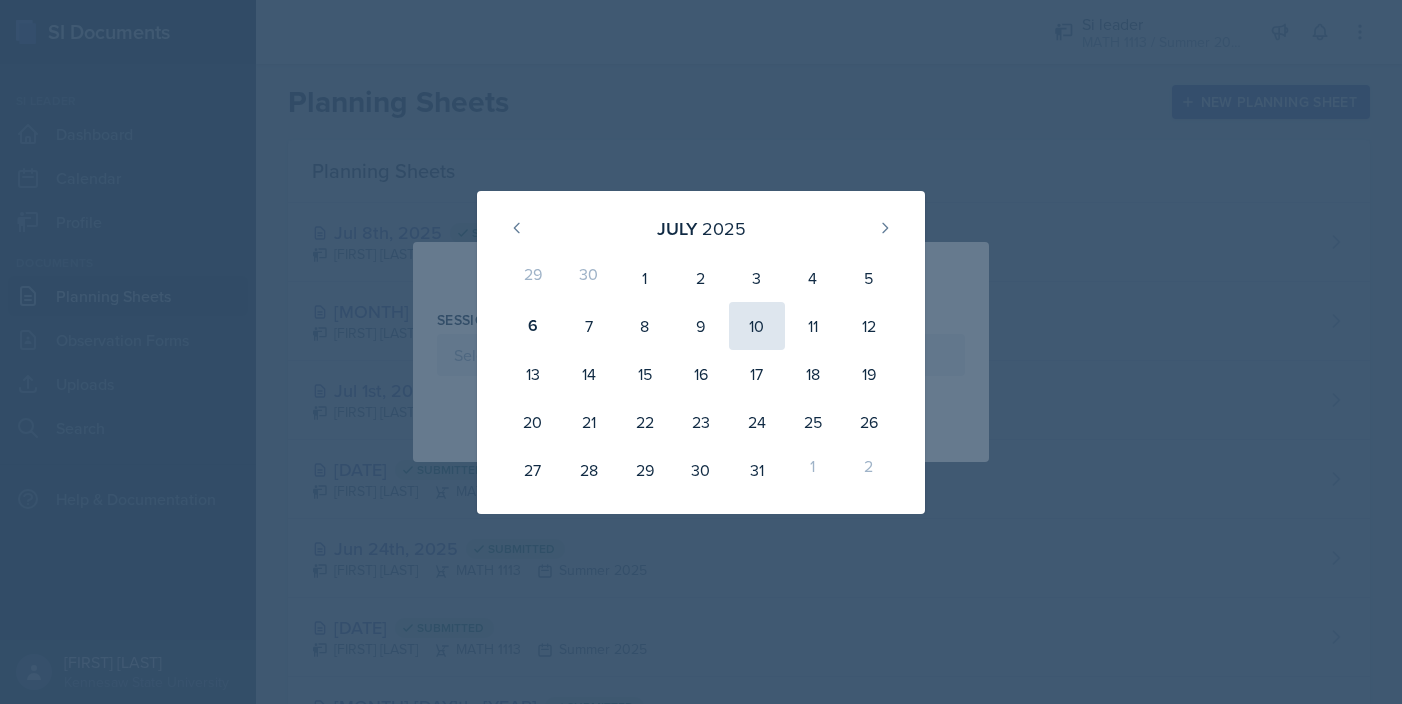 click on "10" at bounding box center (757, 326) 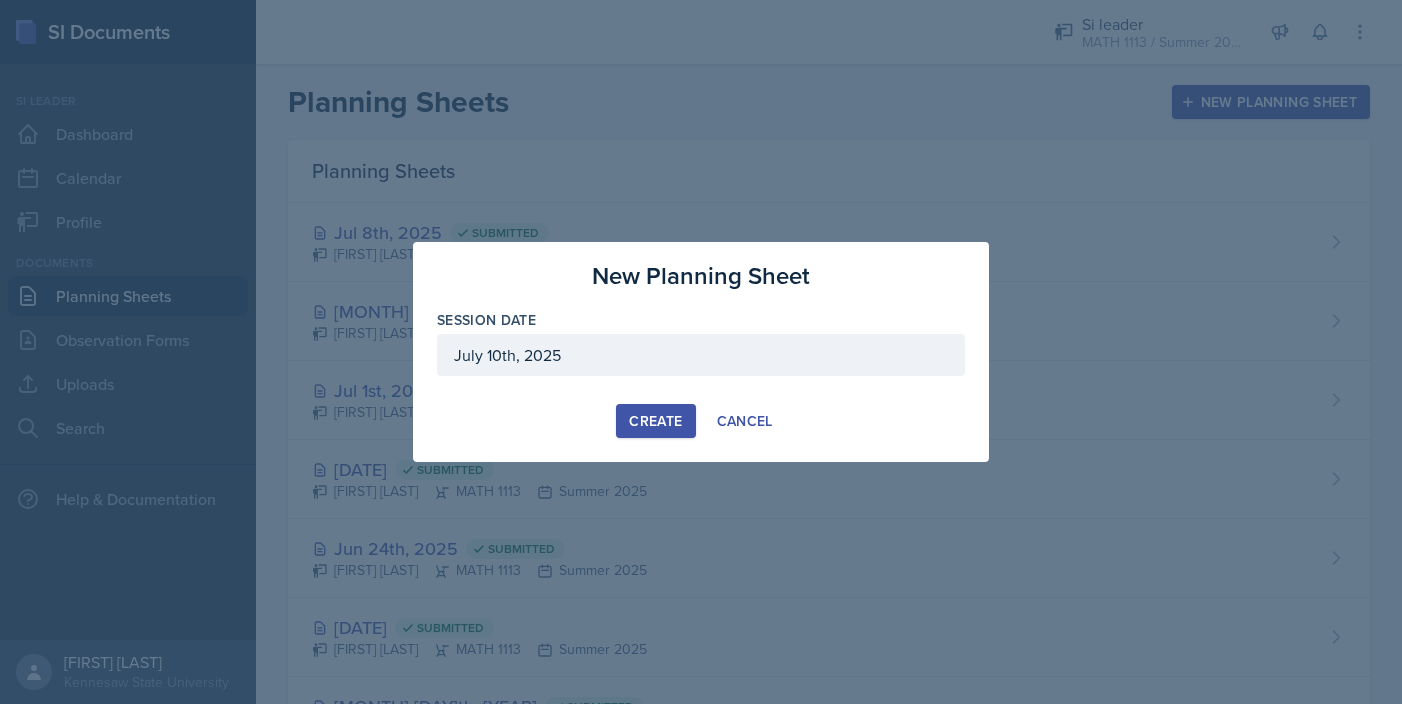click on "Create" at bounding box center (655, 421) 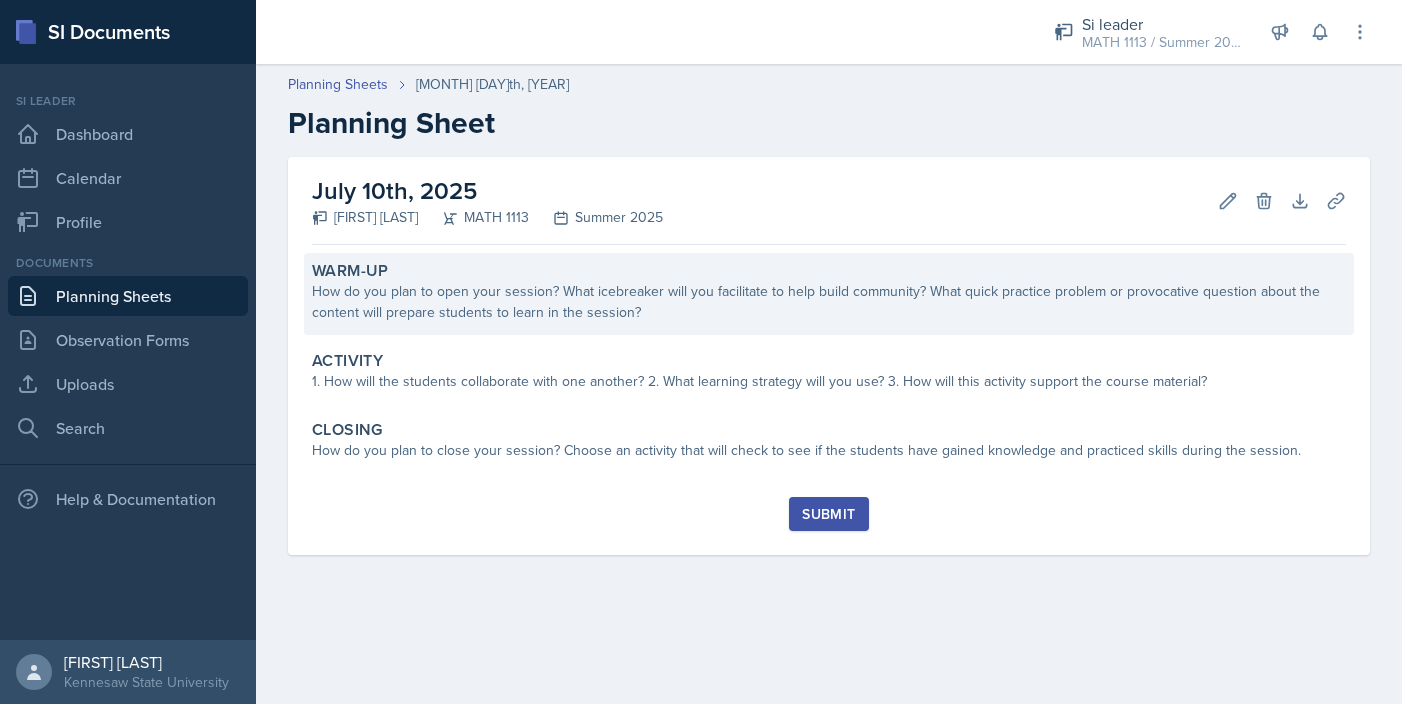 click on "How do you plan to open your session? What icebreaker will you facilitate to help build community? What quick practice problem or provocative question about the content will prepare students to learn in the session?" at bounding box center [829, 302] 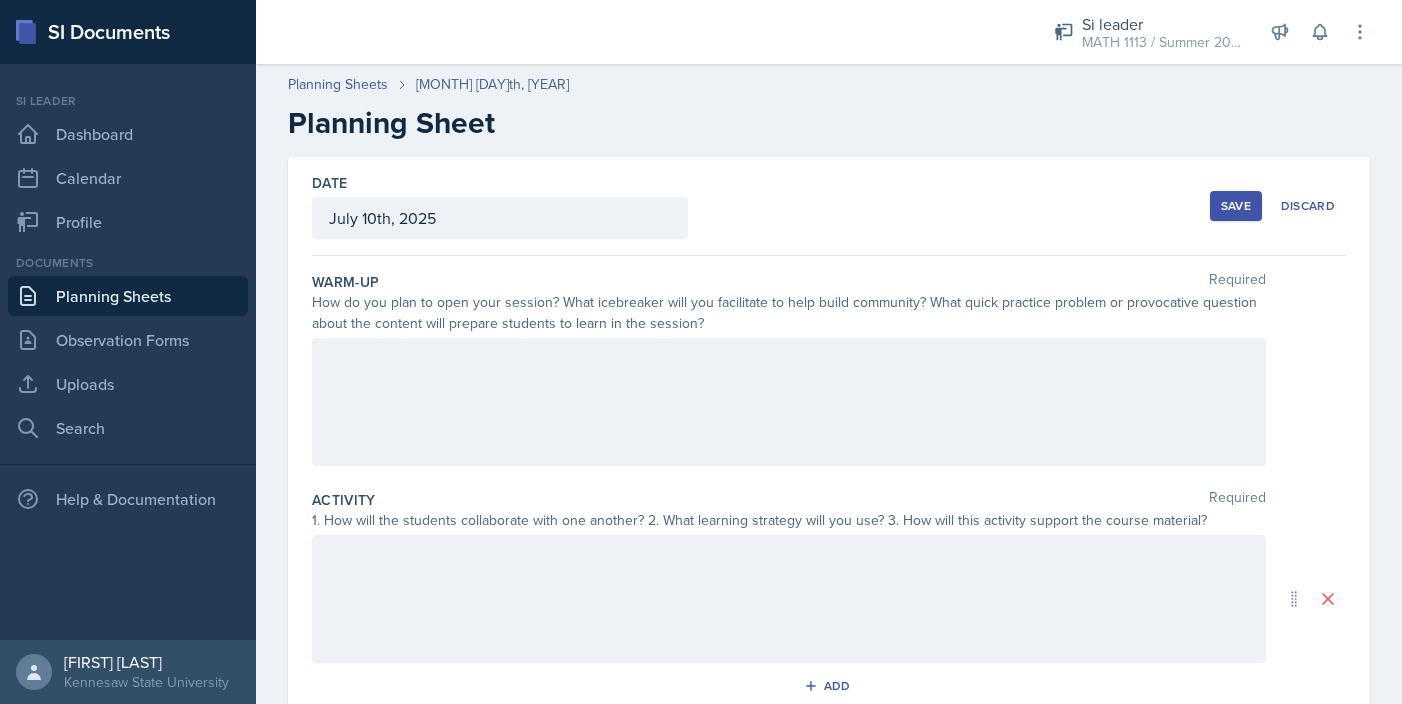 click at bounding box center (789, 402) 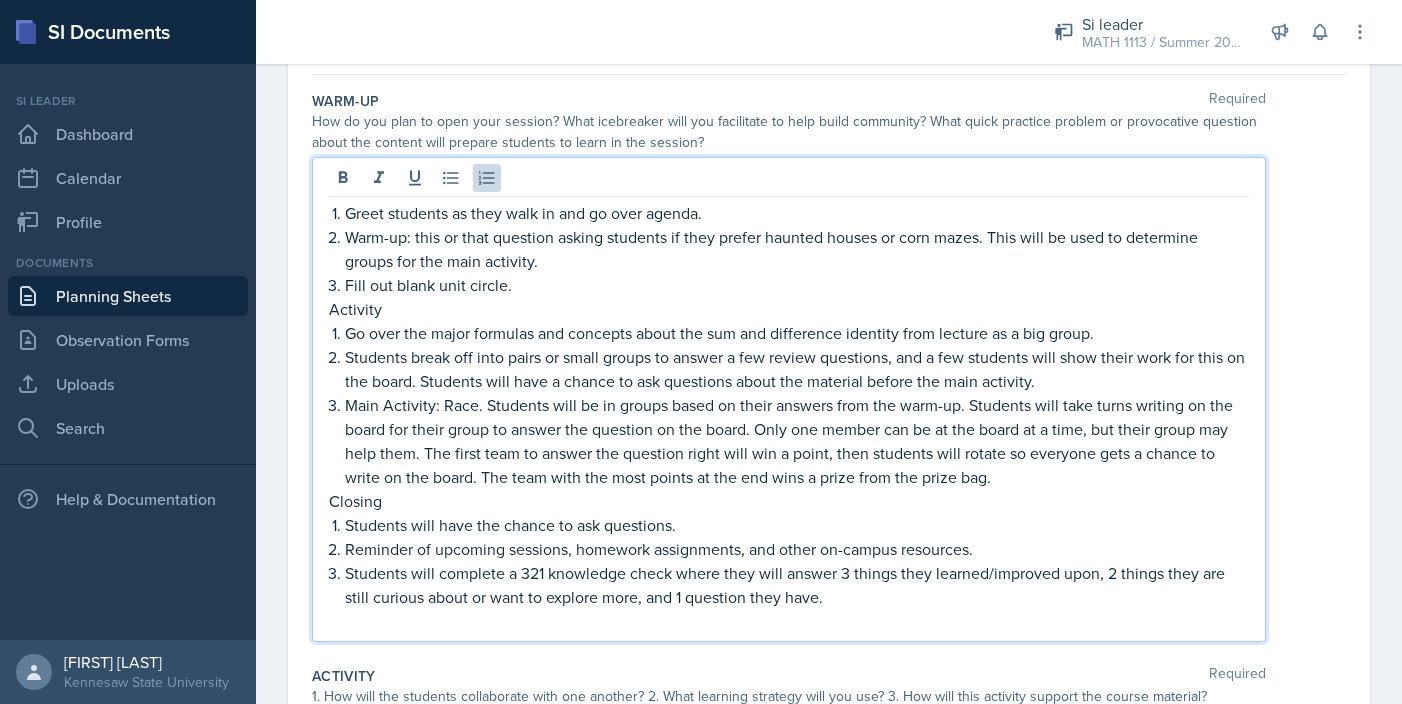 scroll, scrollTop: 183, scrollLeft: 0, axis: vertical 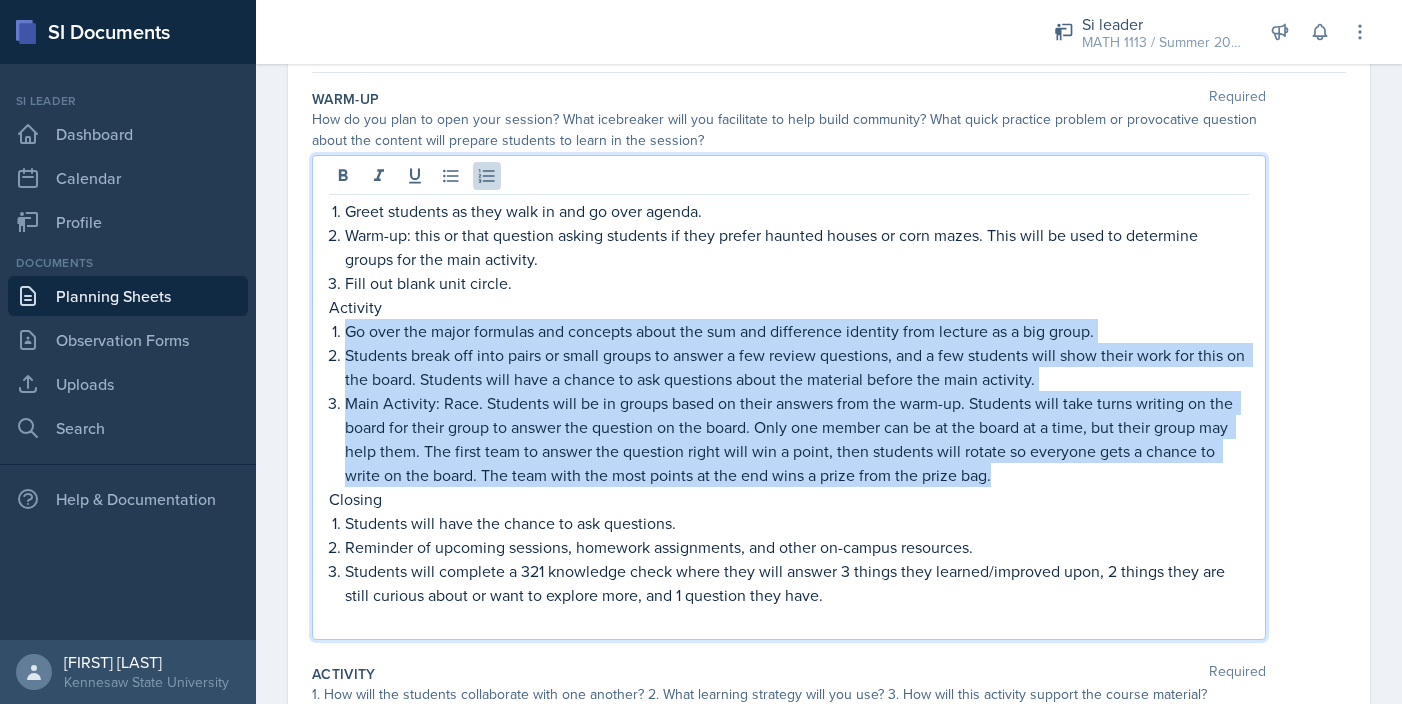 drag, startPoint x: 346, startPoint y: 333, endPoint x: 1037, endPoint y: 479, distance: 706.2556 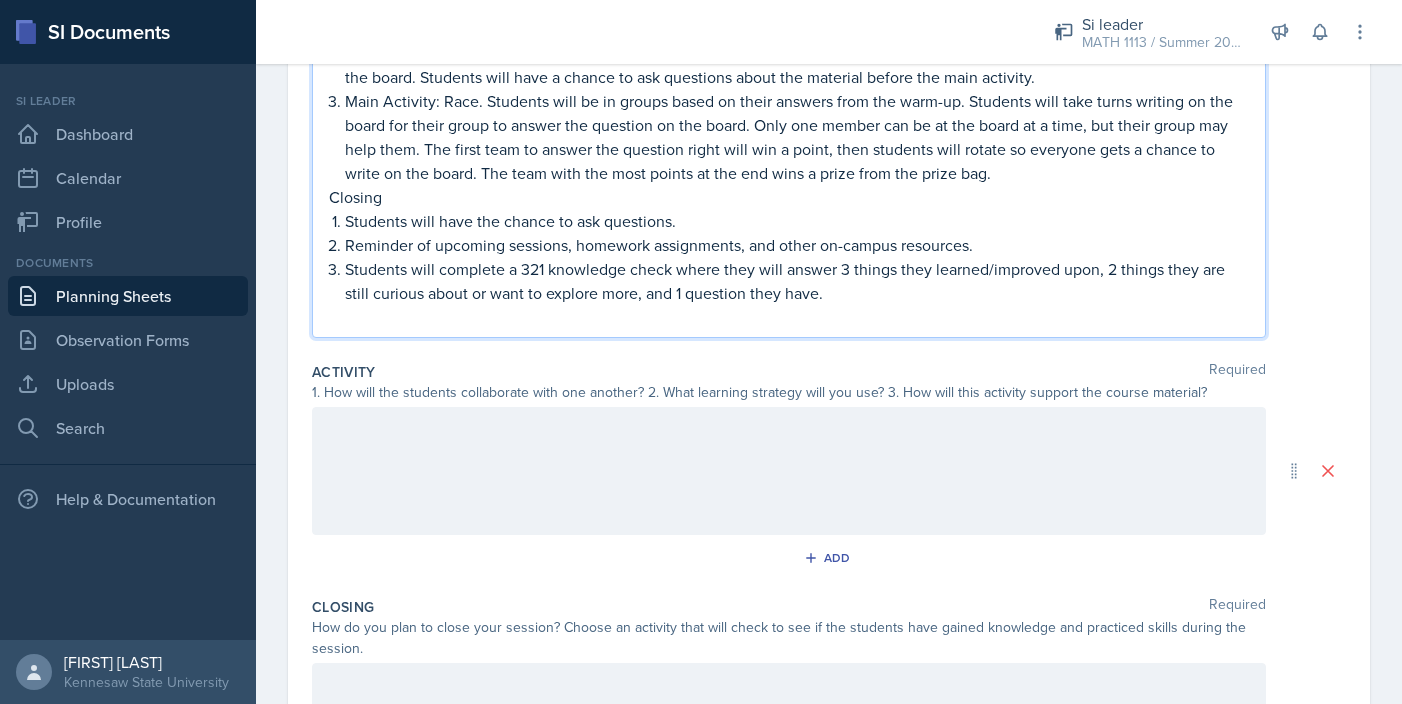 click at bounding box center (789, 471) 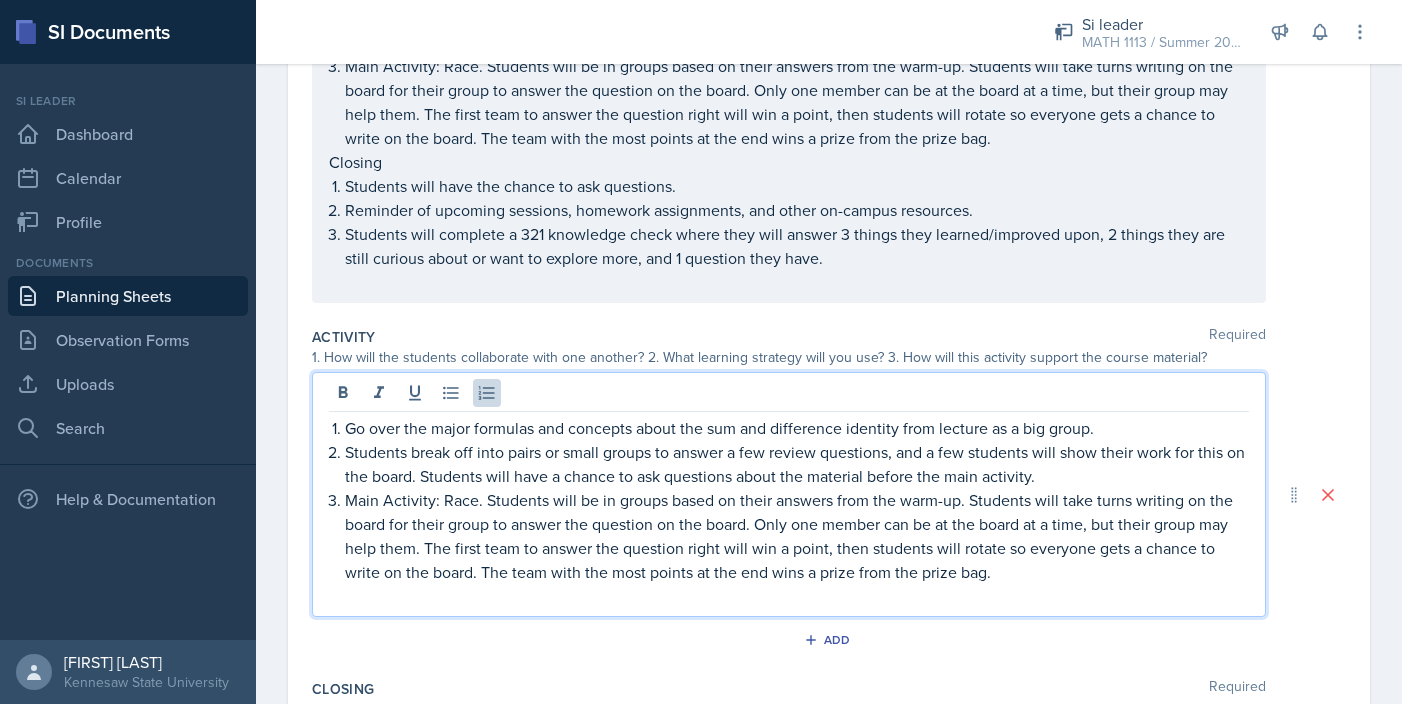 scroll, scrollTop: 520, scrollLeft: 0, axis: vertical 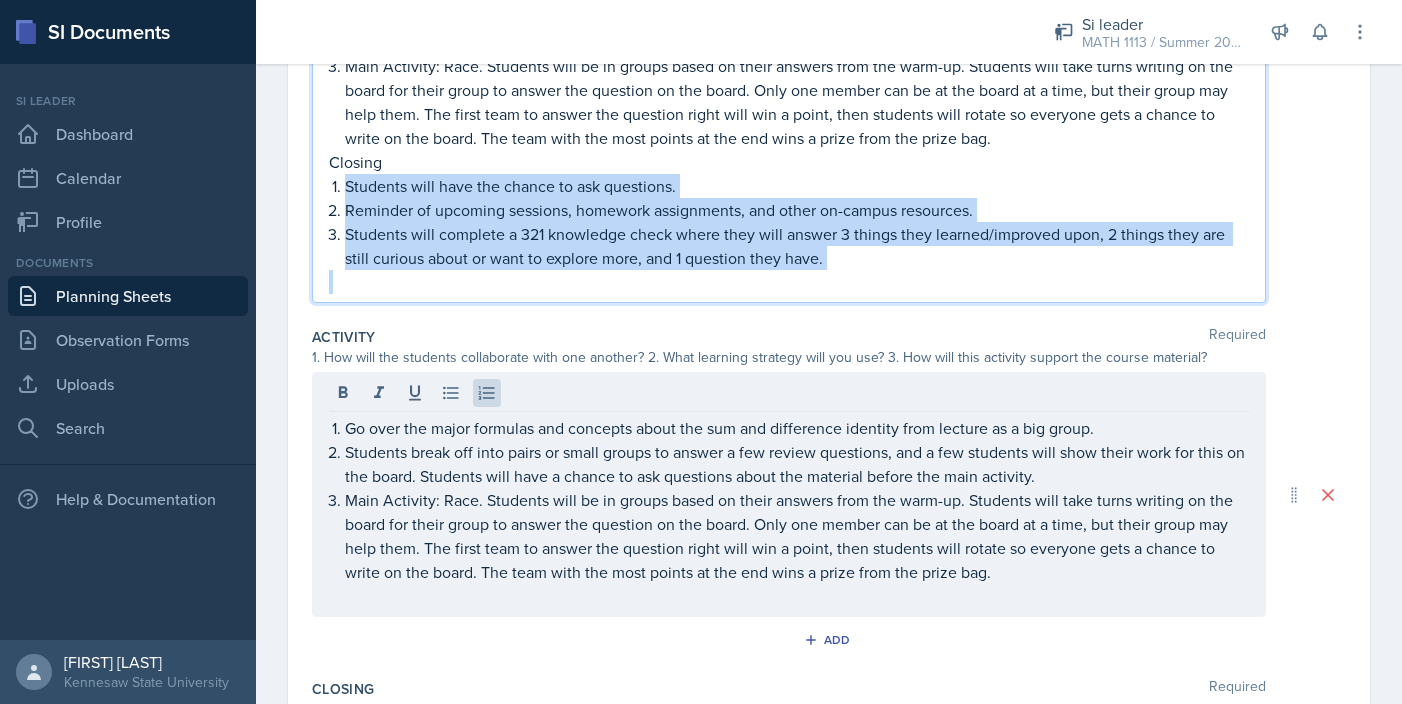 drag, startPoint x: 343, startPoint y: 188, endPoint x: 845, endPoint y: 279, distance: 510.18134 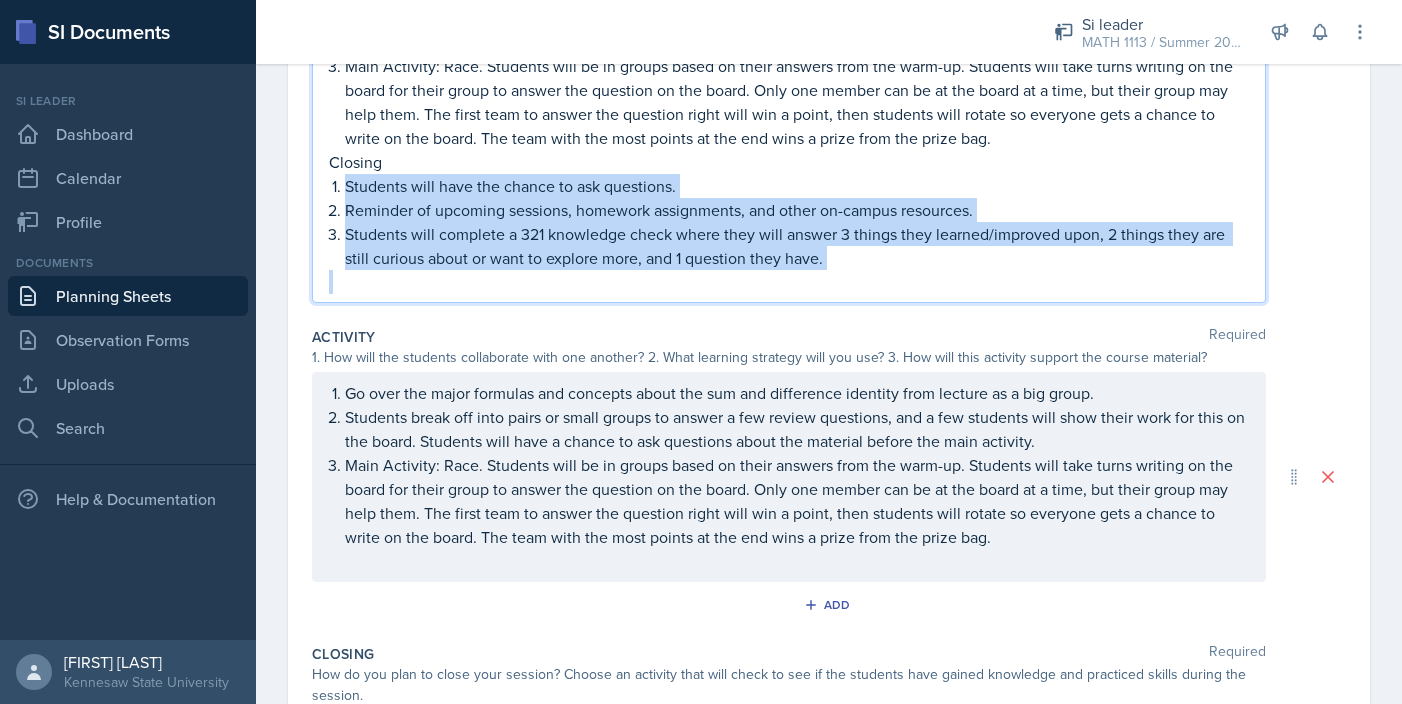 copy on "Students will have the chance to ask questions. Reminder of upcoming sessions, homework assignments, and other on-campus resources. Students will complete a 321 knowledge check where they will answer 3 things they learned/improved upon, 2 things they are still curious about or want to explore more, and 1 question they have." 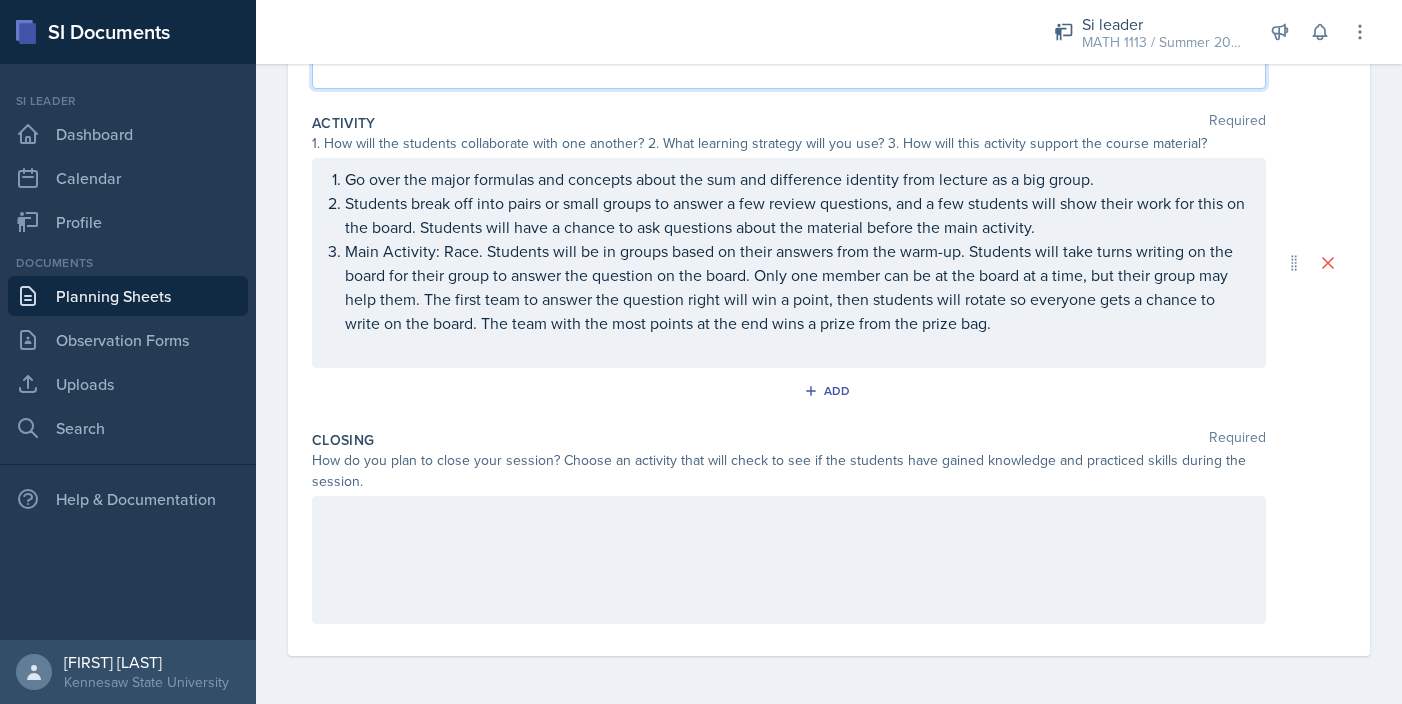click at bounding box center (789, 263) 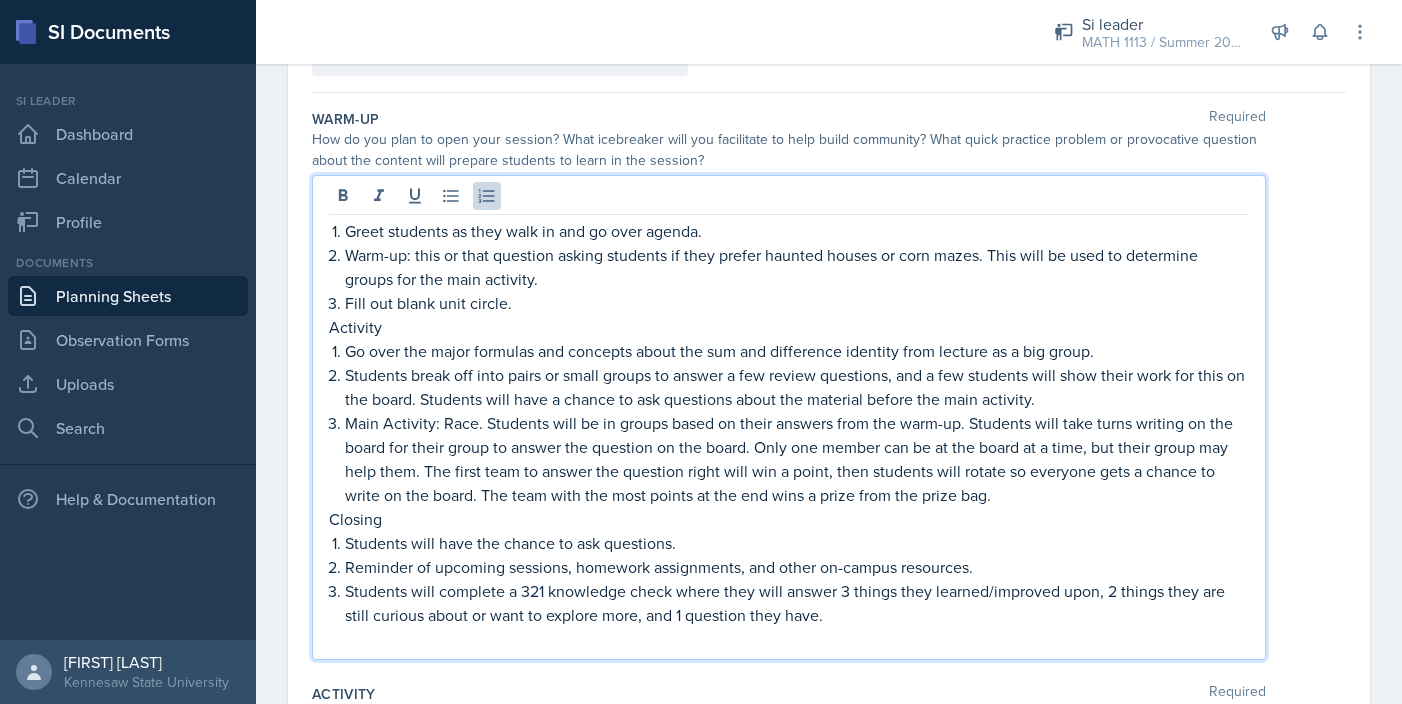 scroll, scrollTop: 198, scrollLeft: 0, axis: vertical 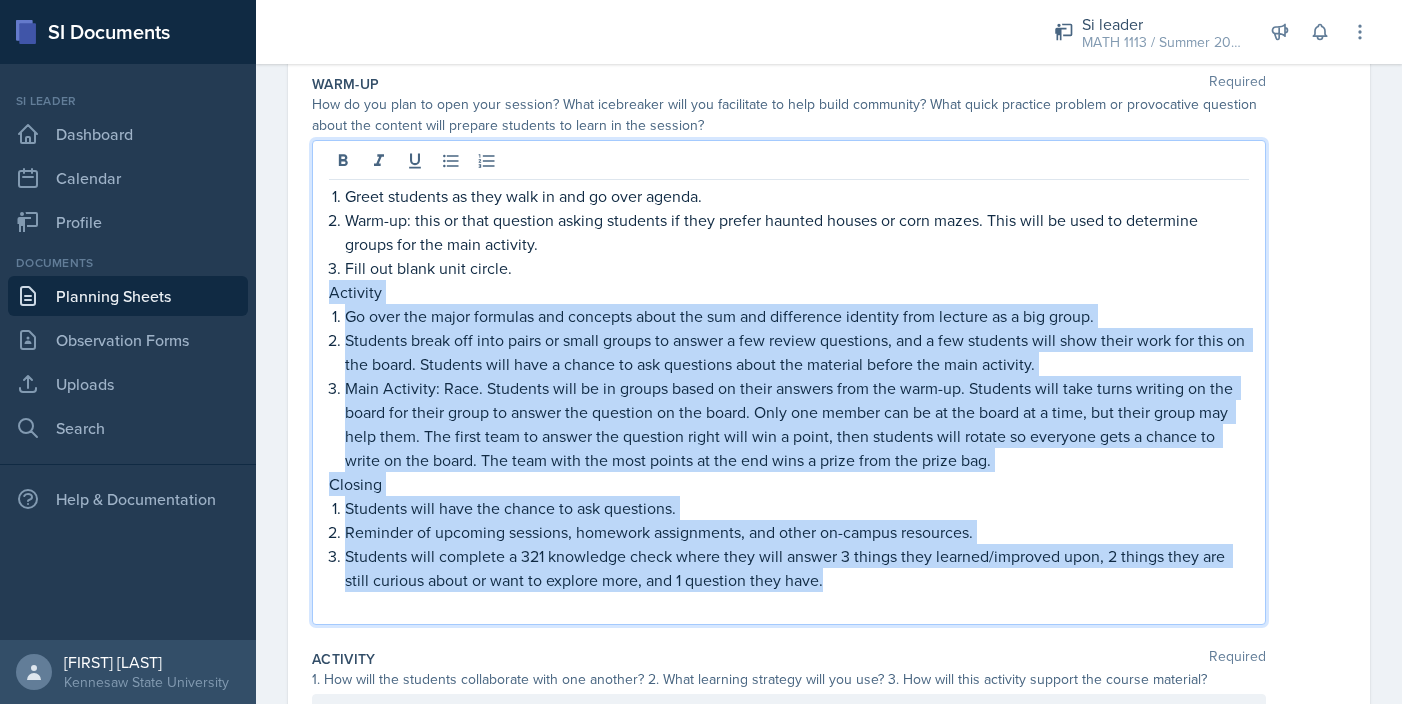 drag, startPoint x: 837, startPoint y: 577, endPoint x: 323, endPoint y: 288, distance: 589.67535 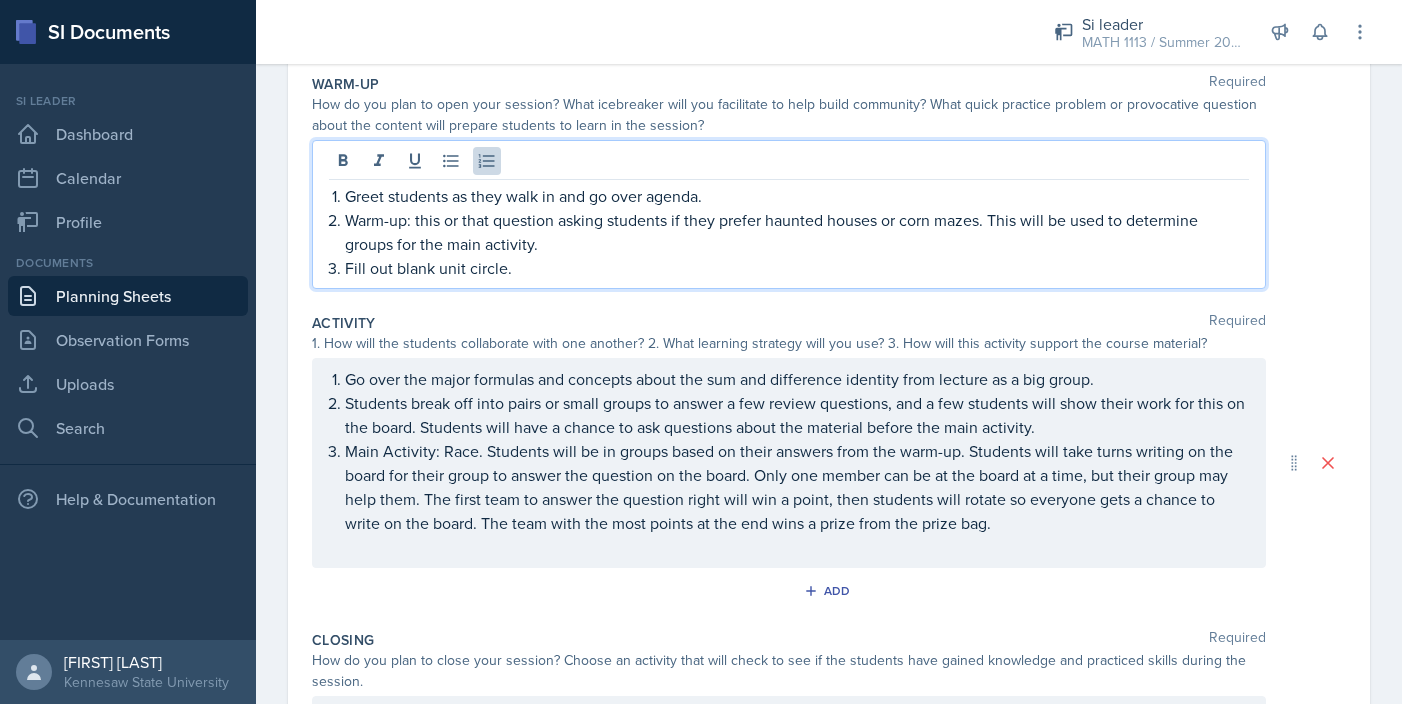 click on "Activity Required 1. How will the students collaborate with one another? 2. What learning strategy will you use? 3. How will this activity support the course material? Go over the major formulas and concepts about the sum and difference identity from lecture as a big group. Students break off into pairs or small groups to answer a few review questions, and a few students will show their work for this on the board. Students will have a chance to ask questions about the material before the main activity. Main Activity: Race. Students will be in groups based on their answers from the warm-up. Students will take turns writing on the board for their group to answer the question on the board. Only one member can be at the board at a time, but their group may help them. The first team to answer the question right will win a point, then students will rotate so everyone gets a chance to write on the board. The team with the most points at the end wins a prize from the prize bag." at bounding box center [829, 463] 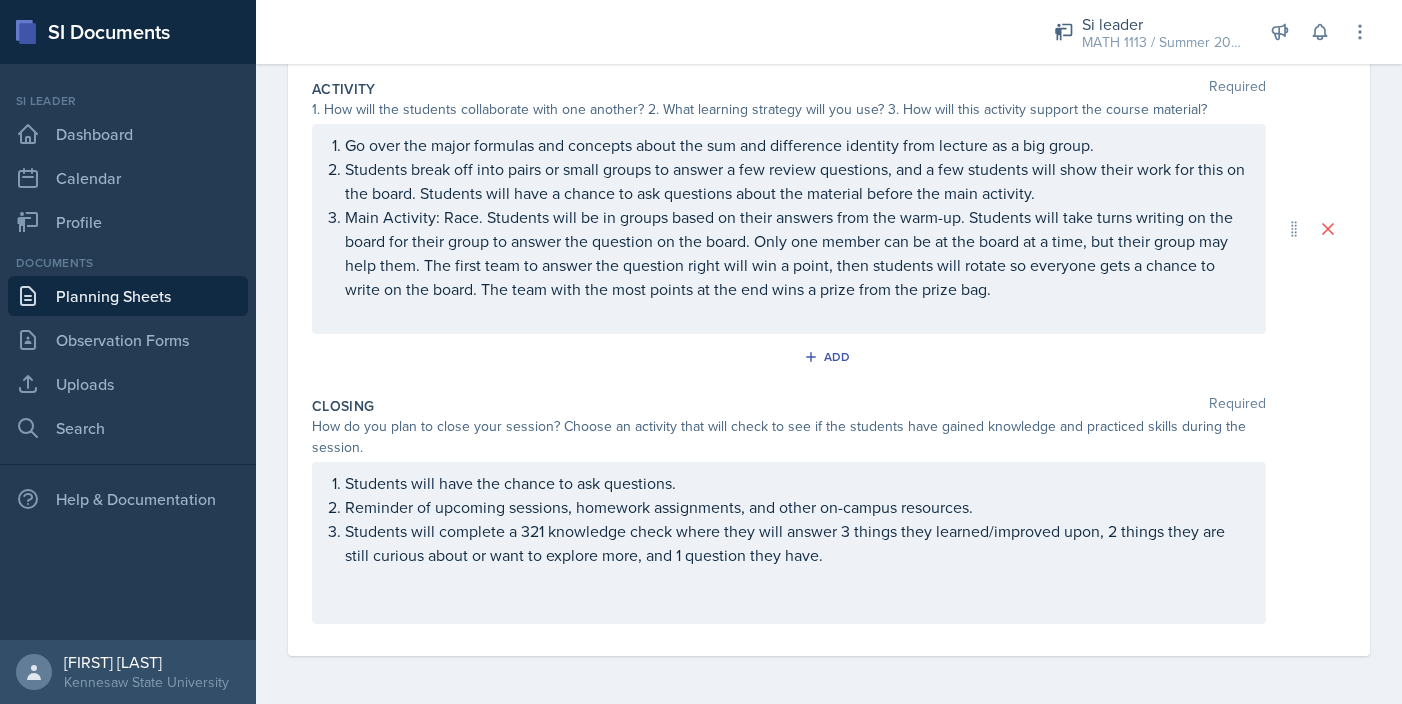 scroll, scrollTop: 0, scrollLeft: 0, axis: both 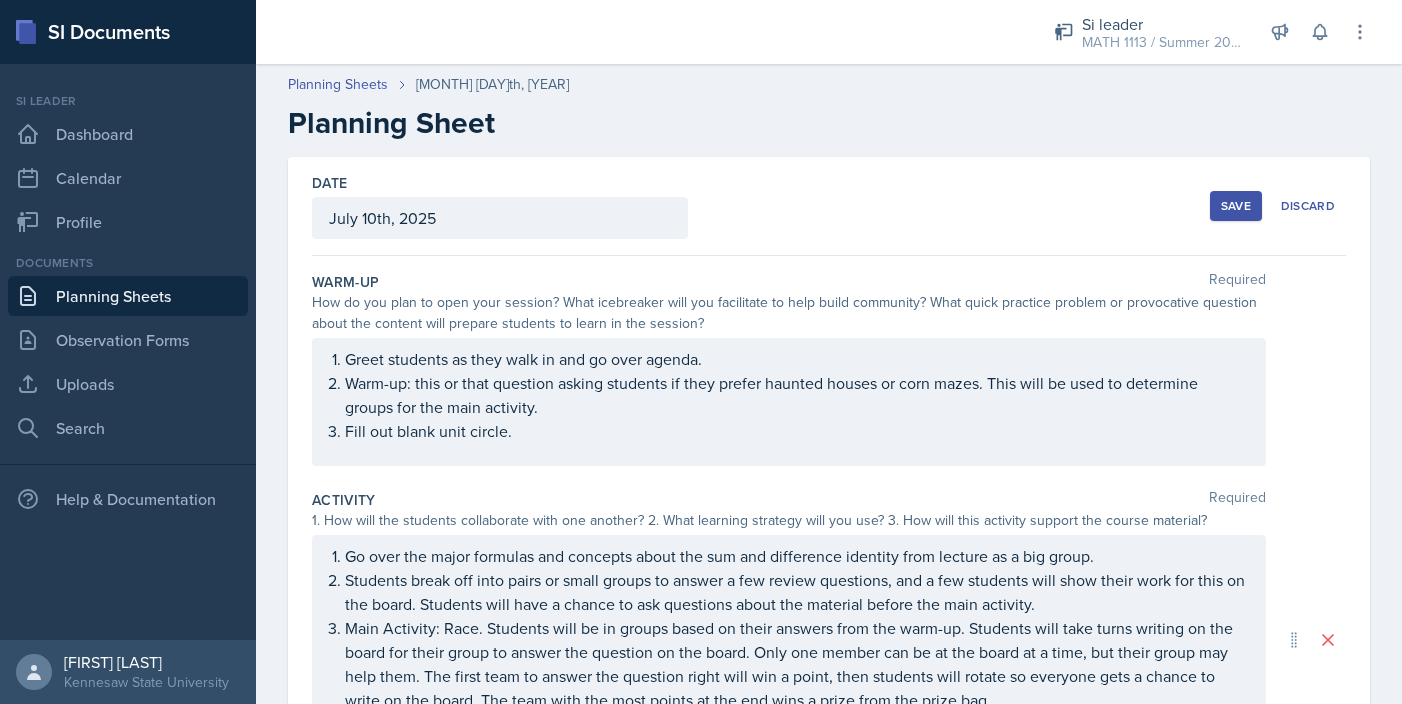 click on "Save" at bounding box center [1236, 206] 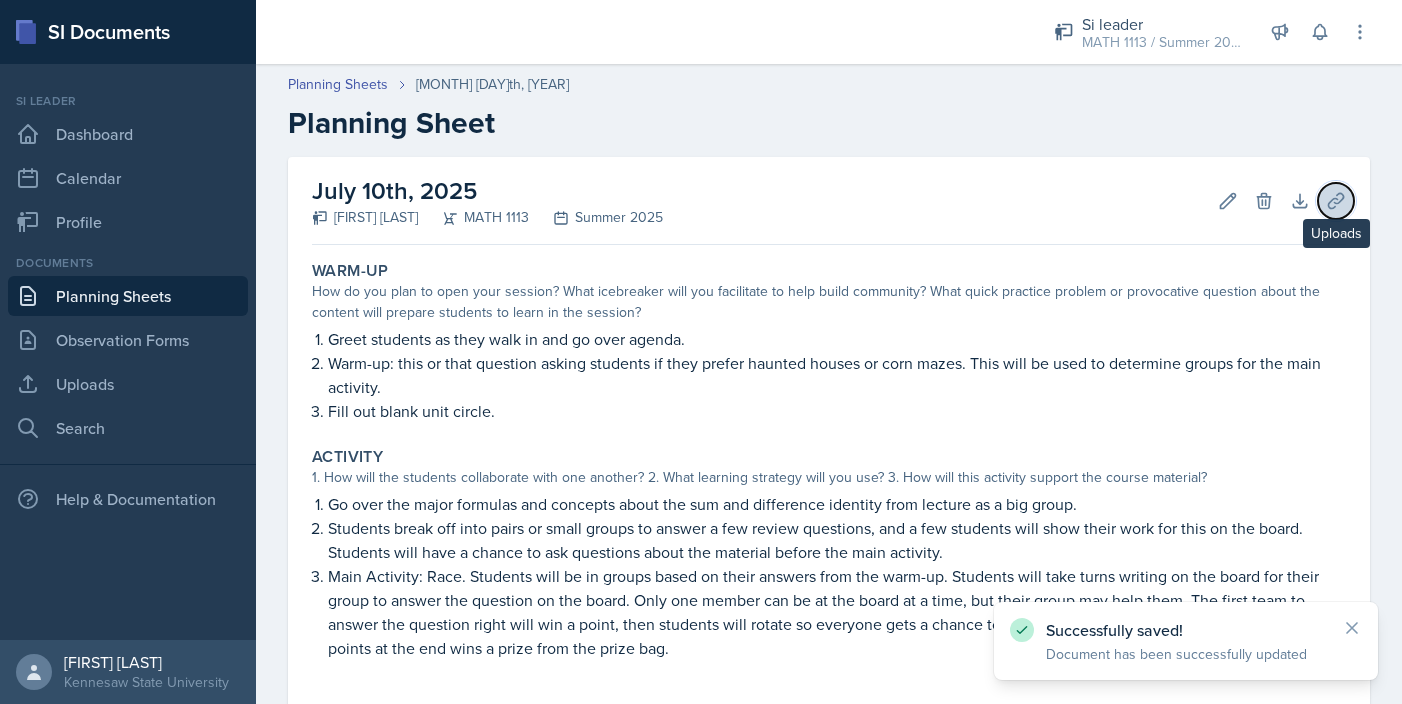 click at bounding box center [1336, 201] 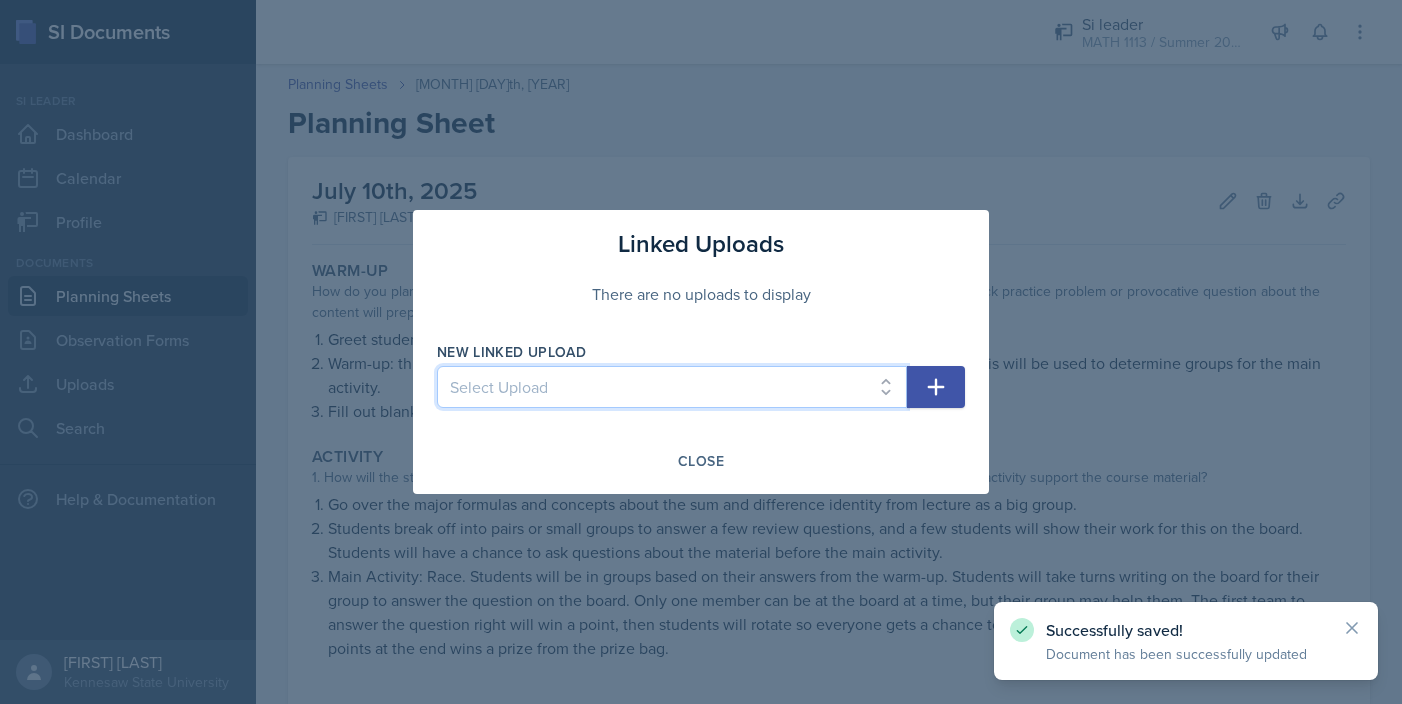click on "Select Upload   AROC and Difference Quotient Graphs of Functions and Domain Graphing Piecewise Functions Composition and Graphing Rational Functions SOH CAH TOA and Solving Right Triangles Reference Angles Degrees and Radians Triangles on a Coordinate Plane Trig Graphs Transformation of Trig Graphs The Unit Circle Graphing Worksheet 1 Graphing Worksheet 2 Simplifying and Trig Proofs Simplifying Trig Identities Worksheet Sum and Difference Identities" at bounding box center (672, 387) 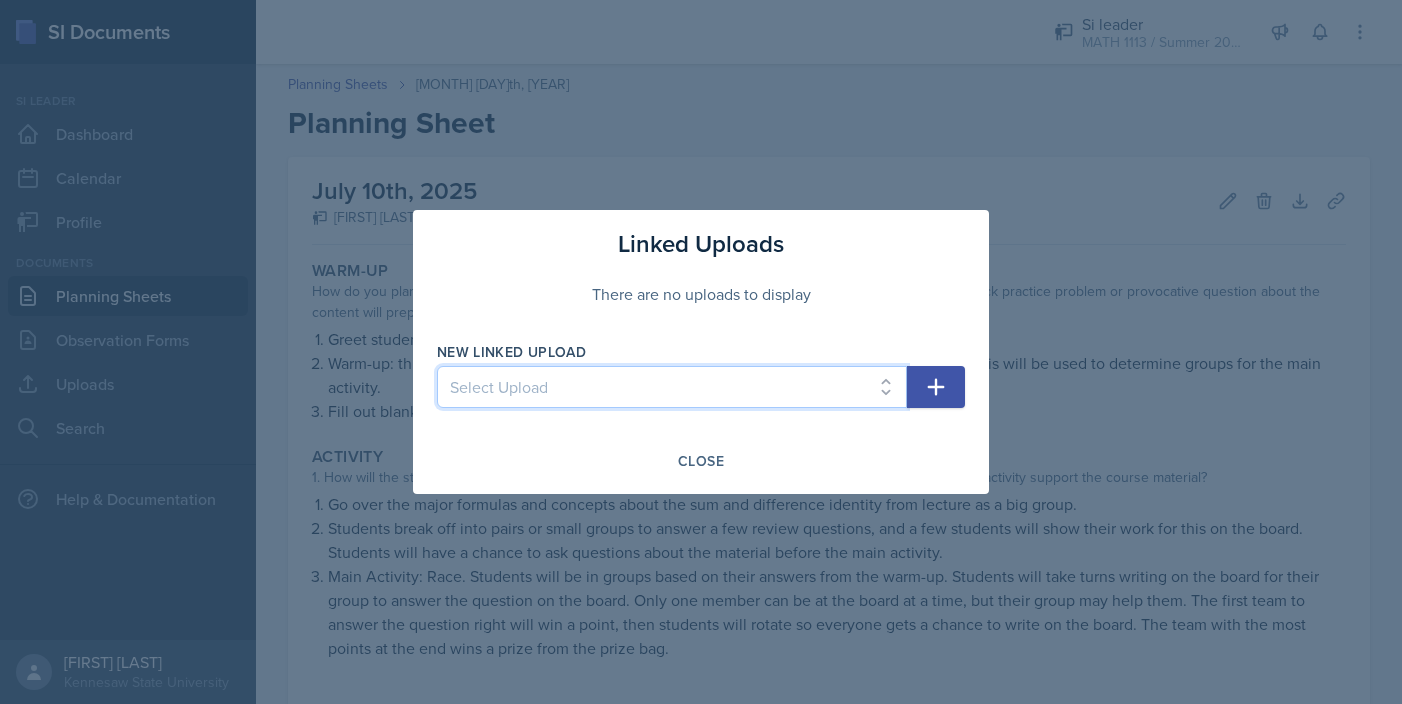 select on "2e8e49b7-b6cd-4180-897c-d24bb8940efa" 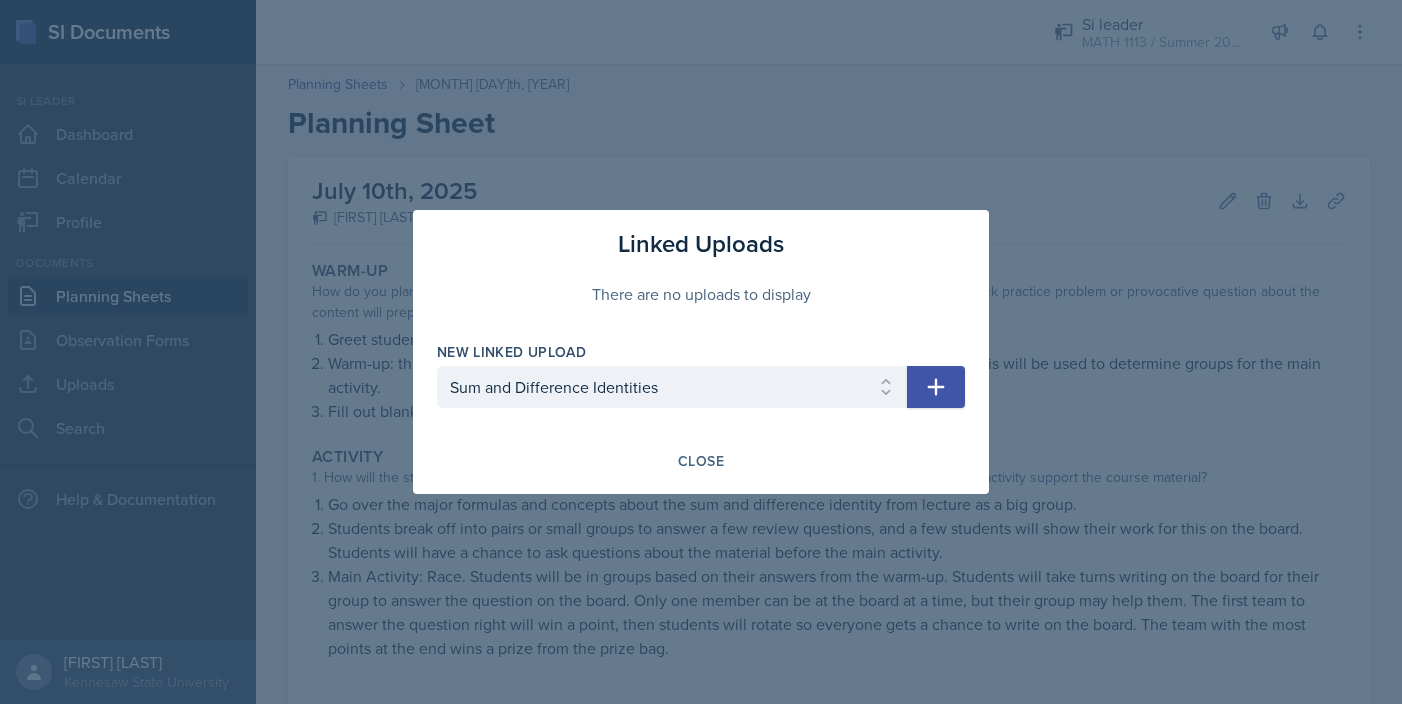 click at bounding box center (936, 387) 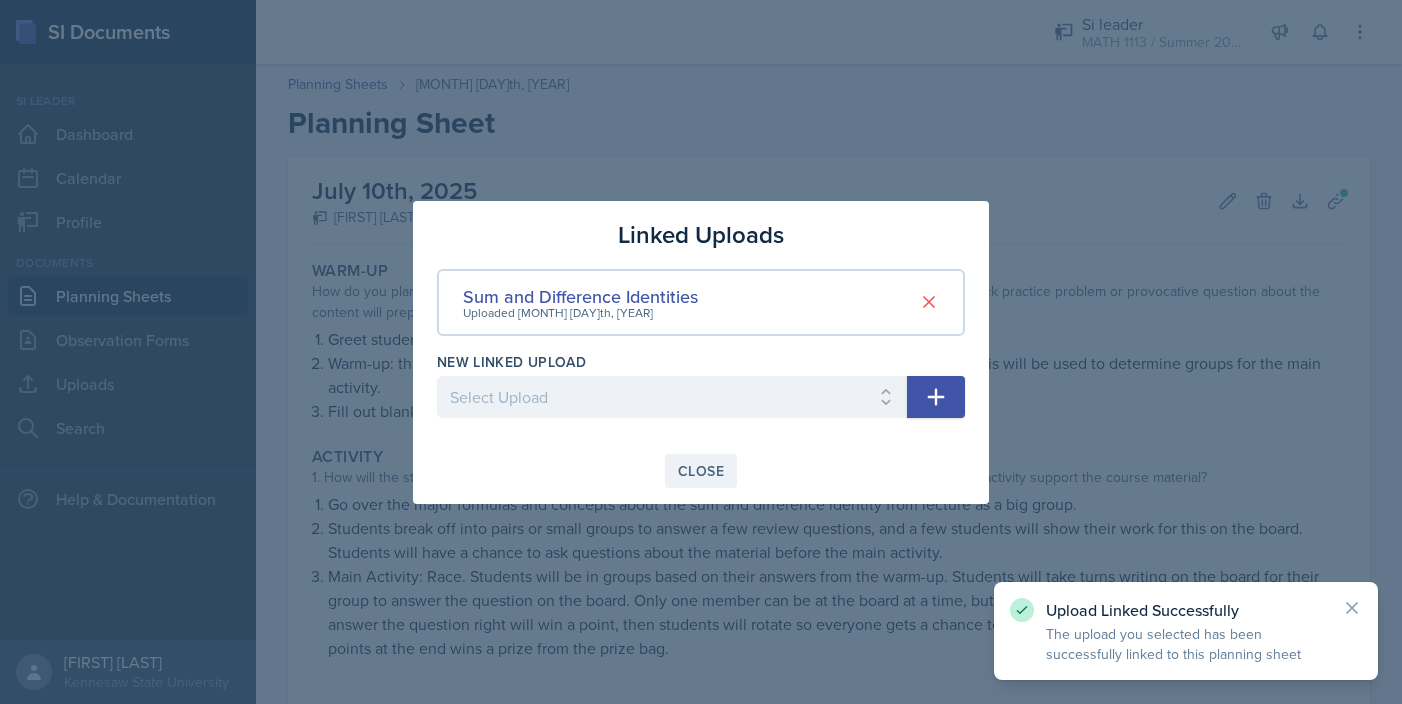 click on "Close" at bounding box center [701, 471] 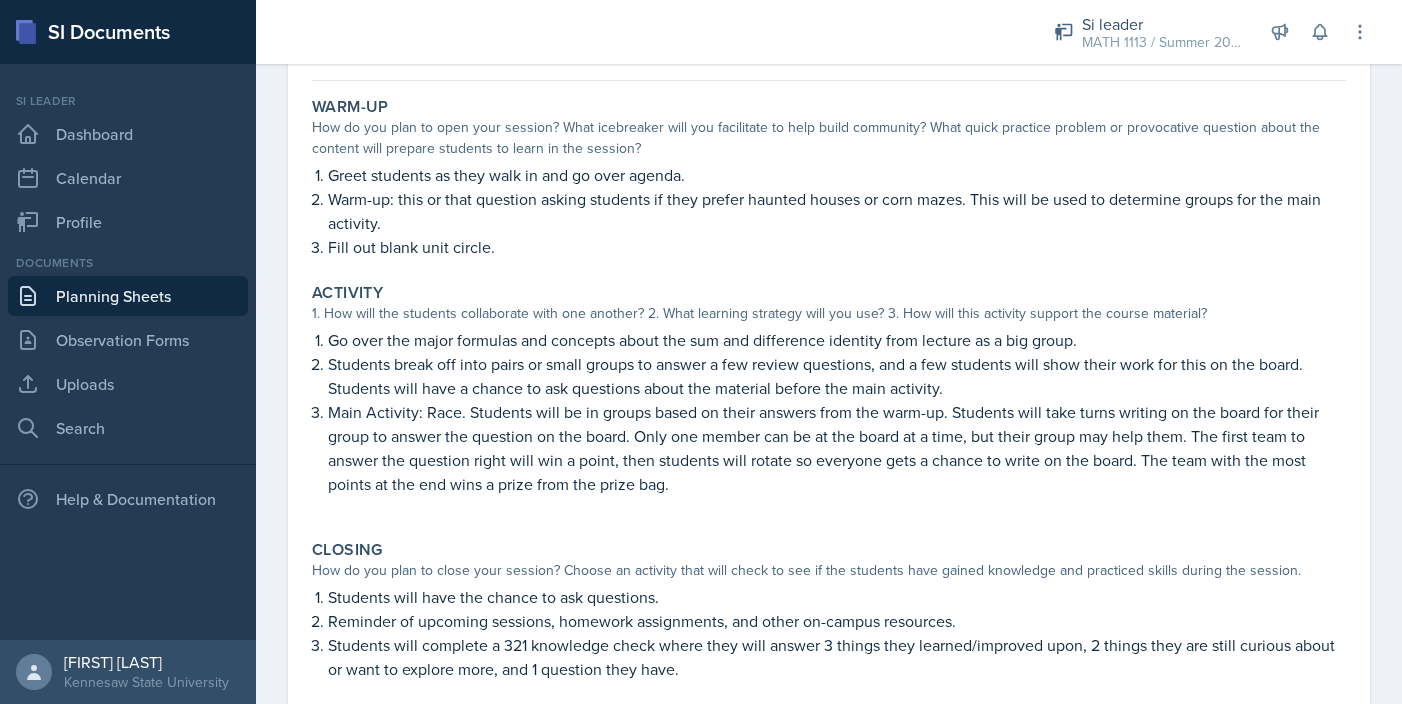 scroll, scrollTop: 319, scrollLeft: 0, axis: vertical 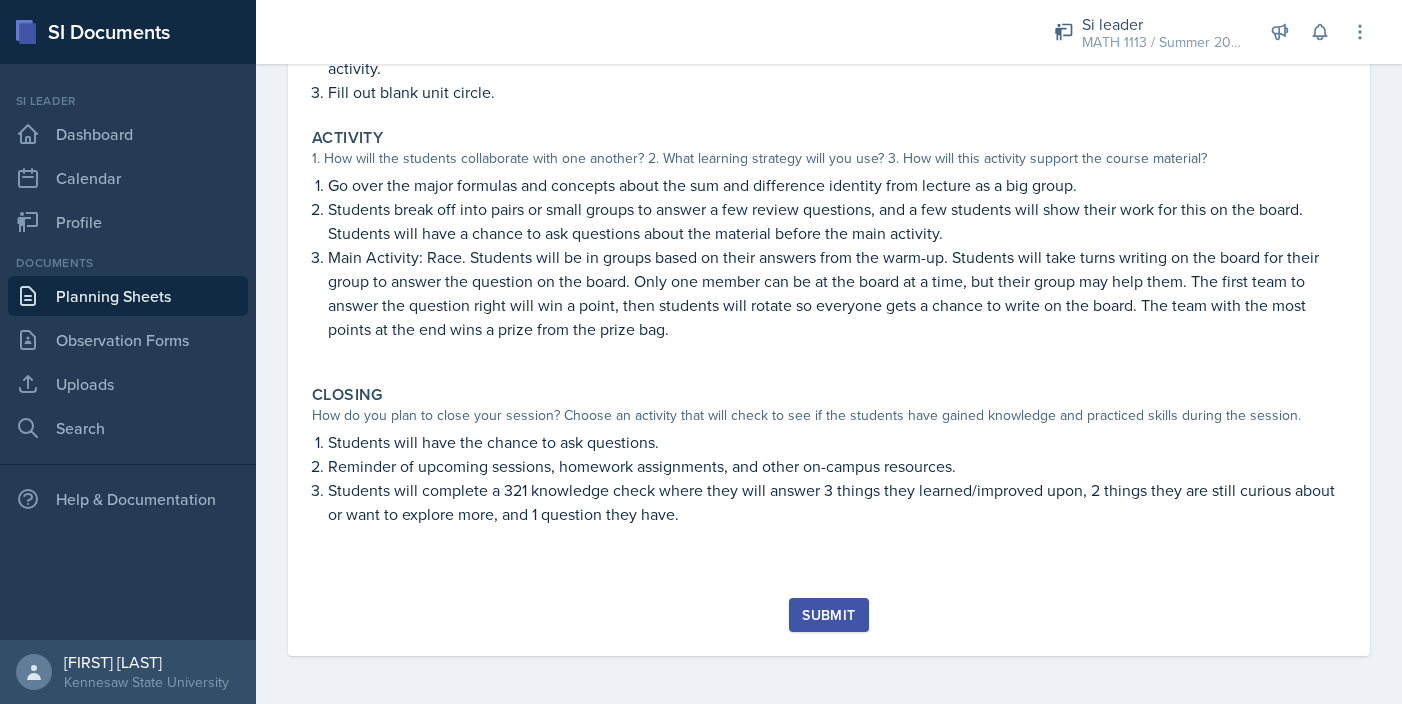 click on "Submit" at bounding box center [828, 615] 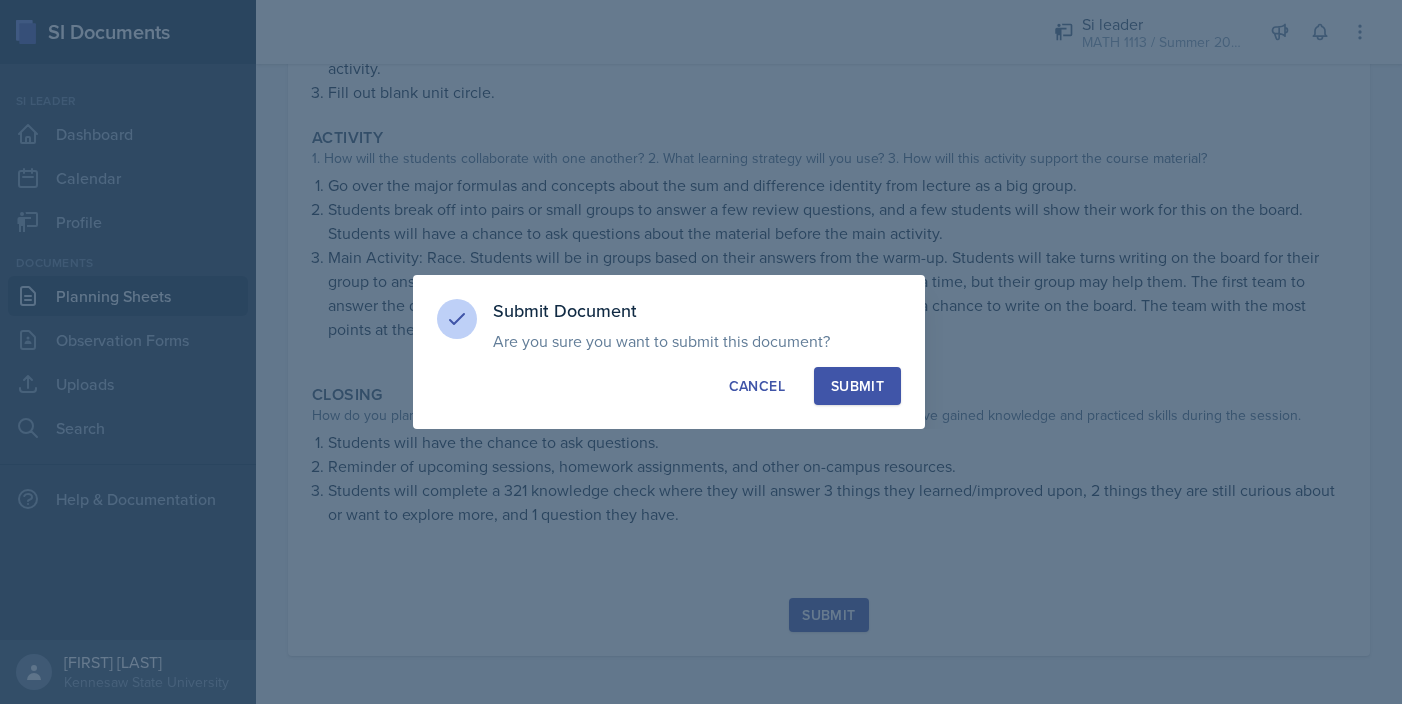 click on "Submit" at bounding box center [857, 386] 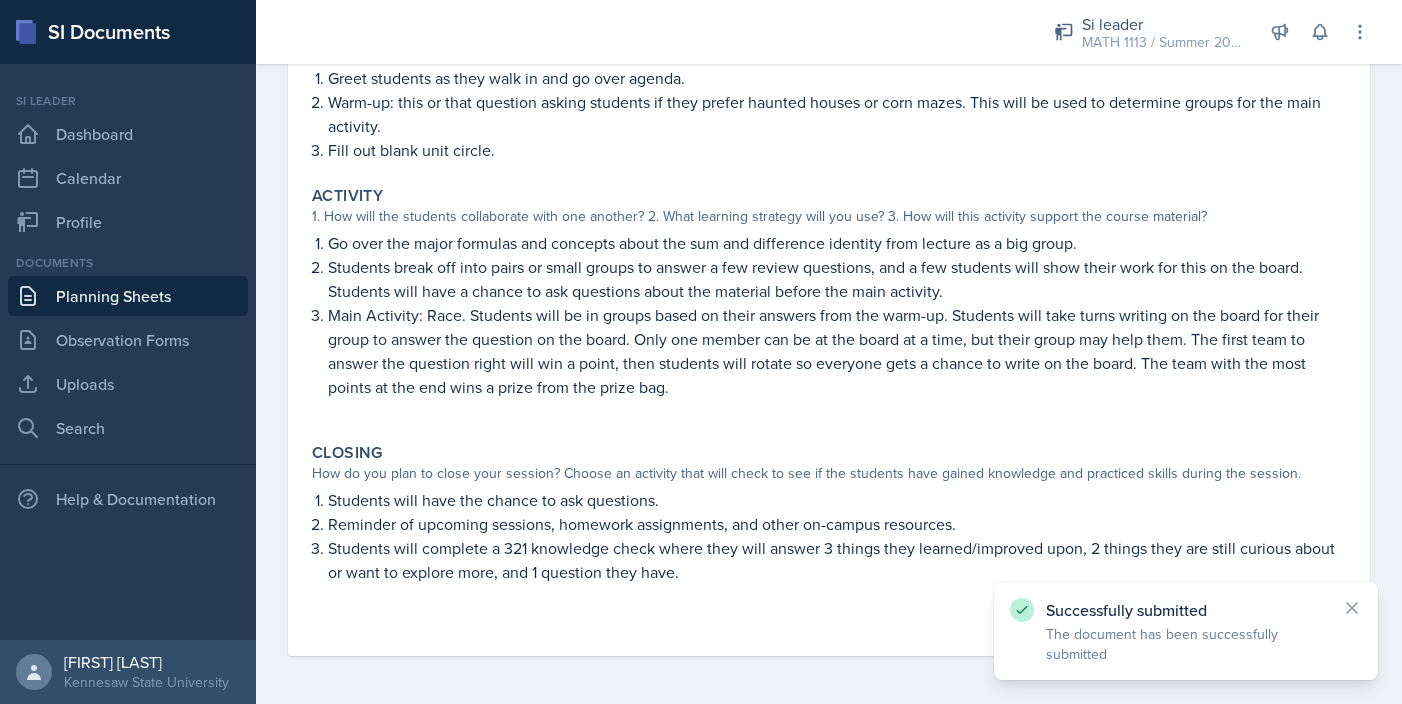 scroll, scrollTop: 0, scrollLeft: 0, axis: both 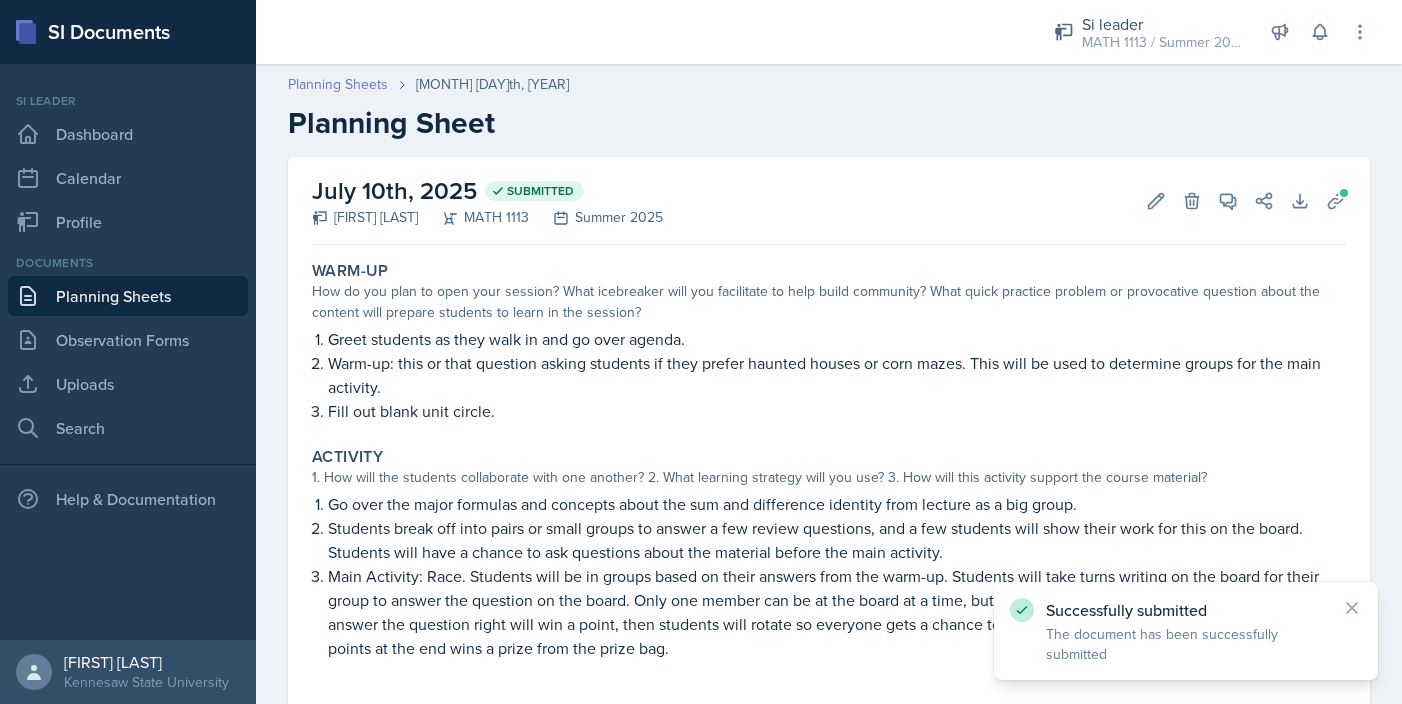 click on "Planning Sheets" at bounding box center (338, 84) 